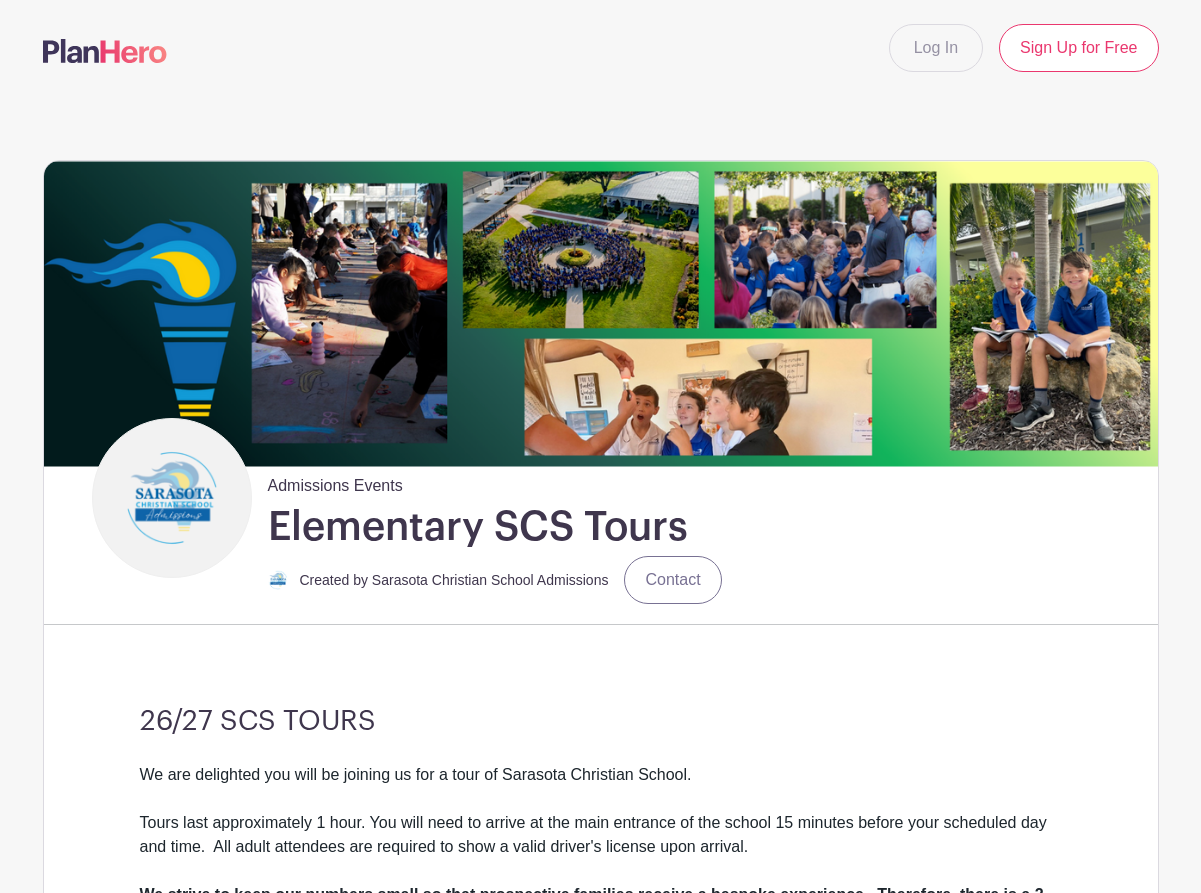 scroll, scrollTop: 500, scrollLeft: 0, axis: vertical 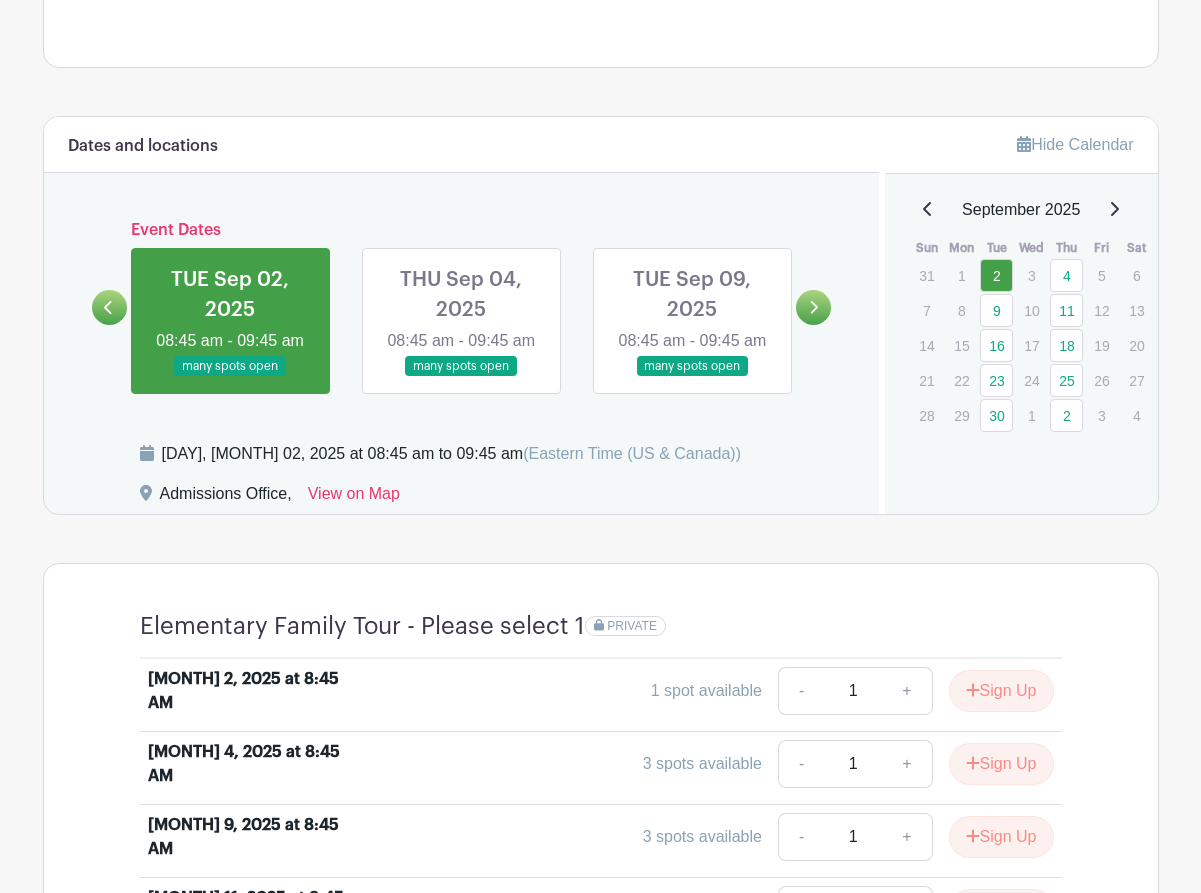 click at bounding box center (813, 307) 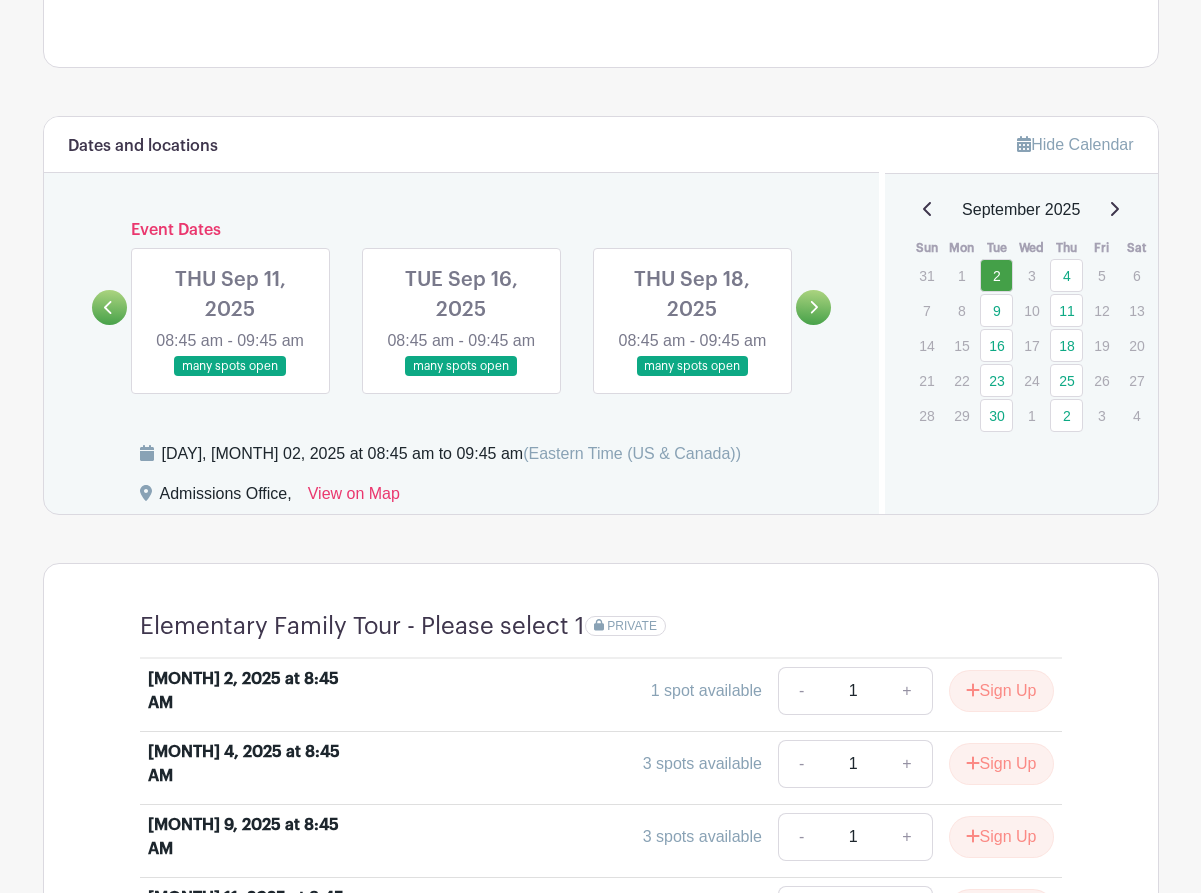 click at bounding box center [813, 307] 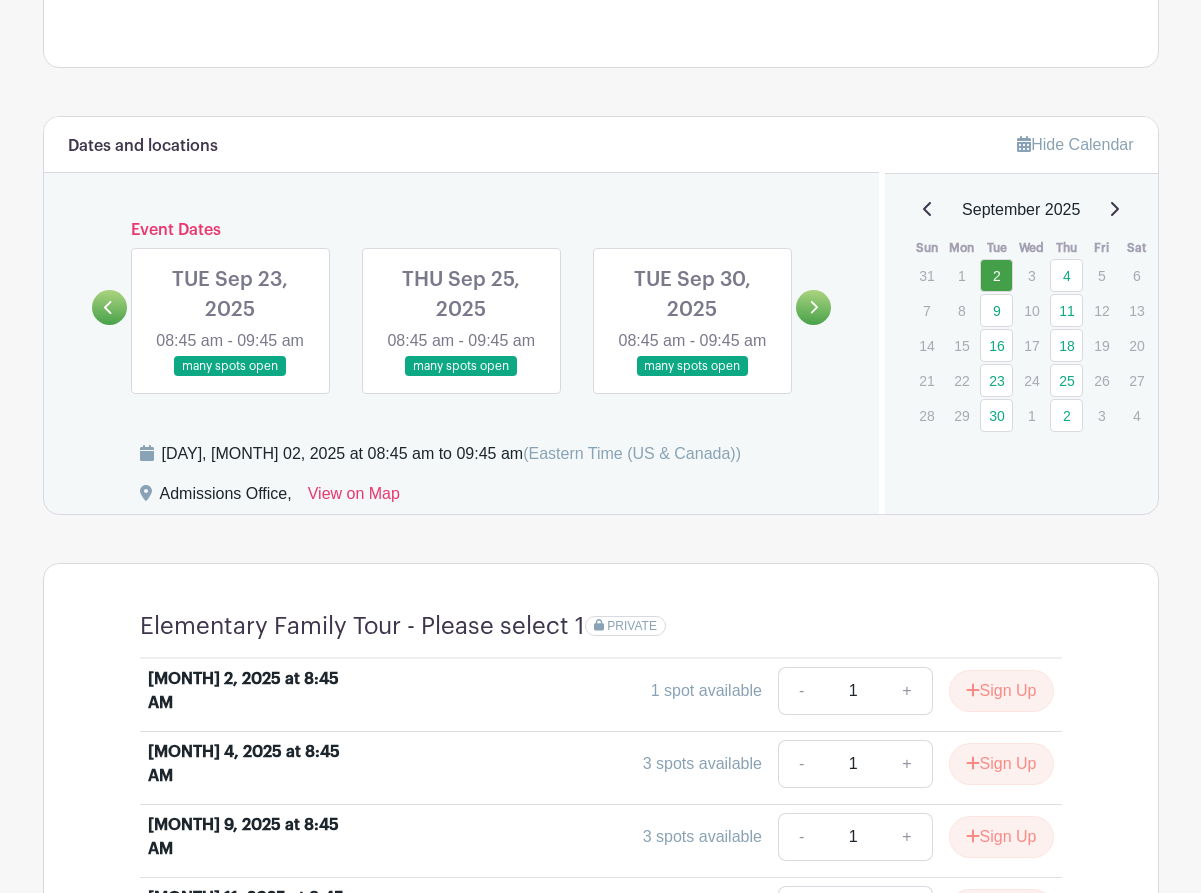 click at bounding box center (813, 307) 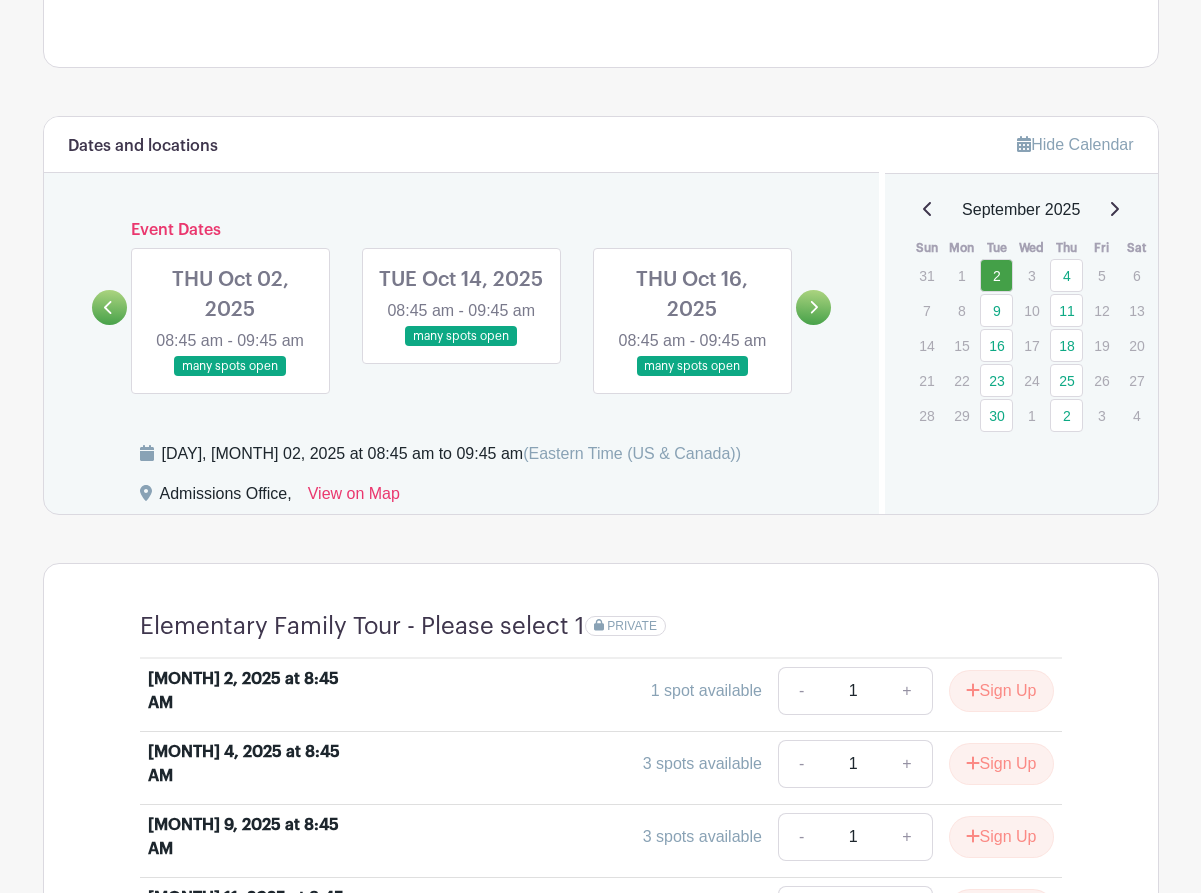 click 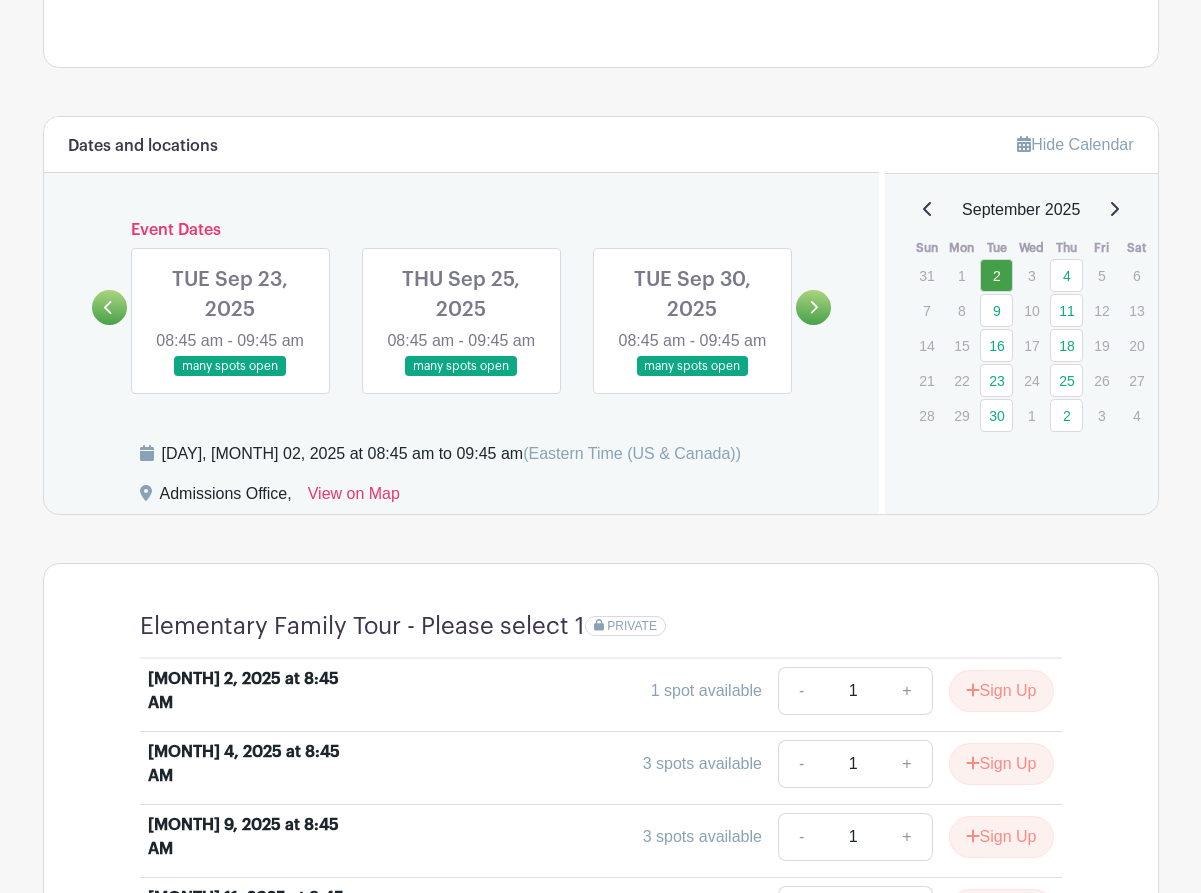 click 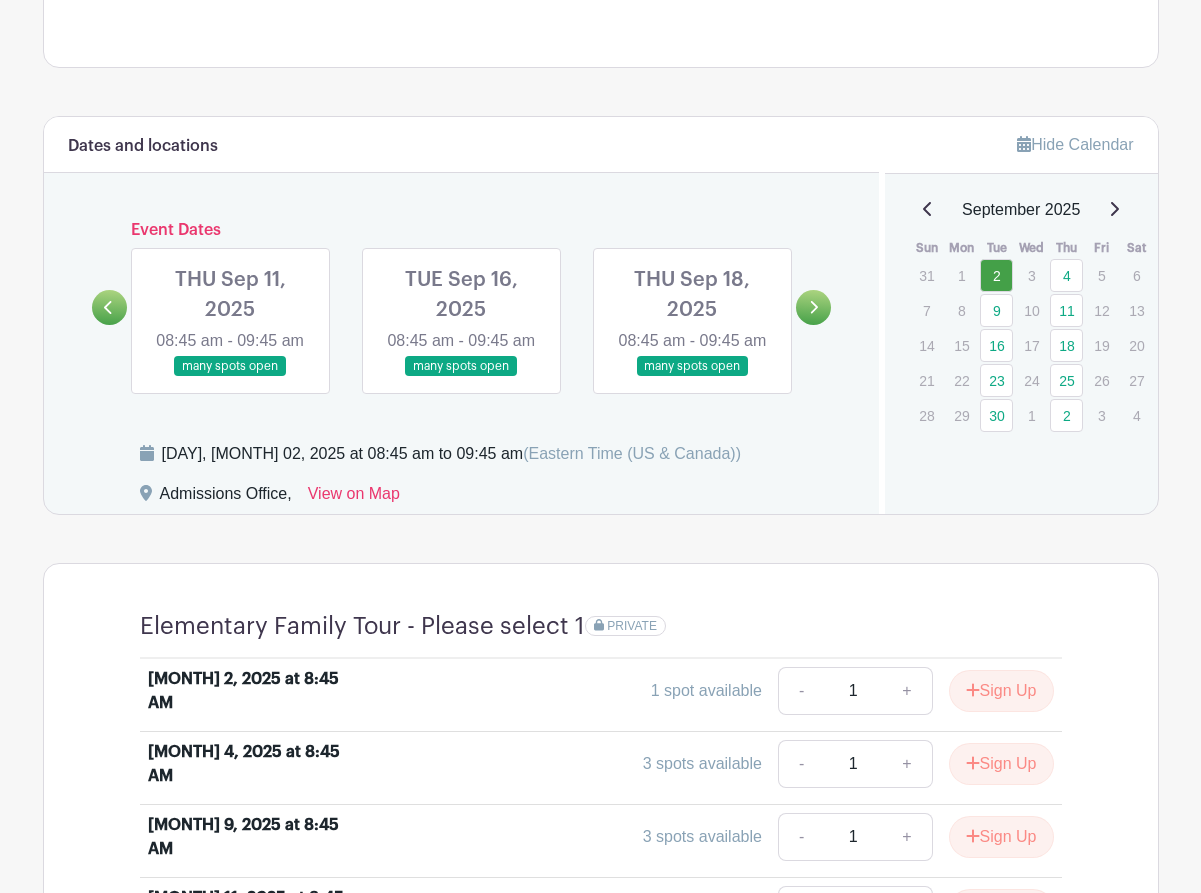 click 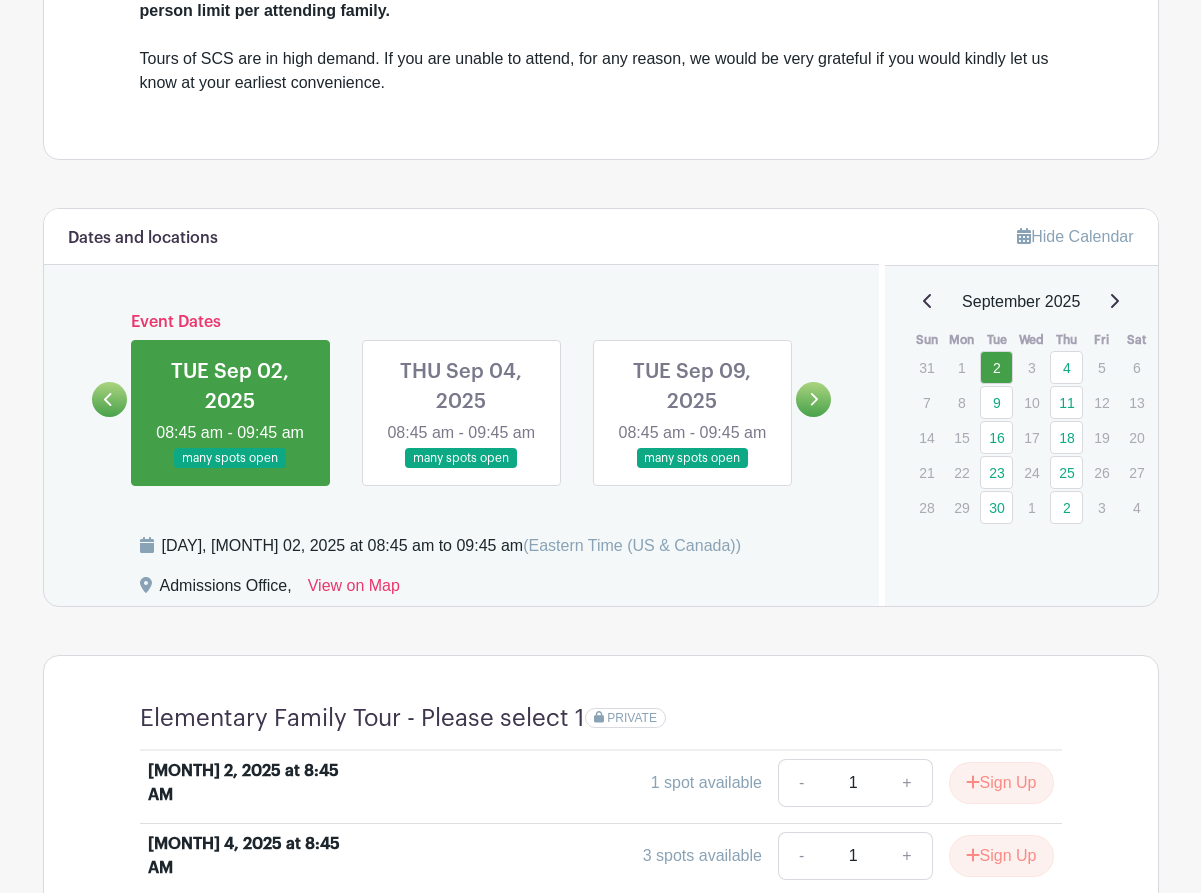 scroll, scrollTop: 900, scrollLeft: 0, axis: vertical 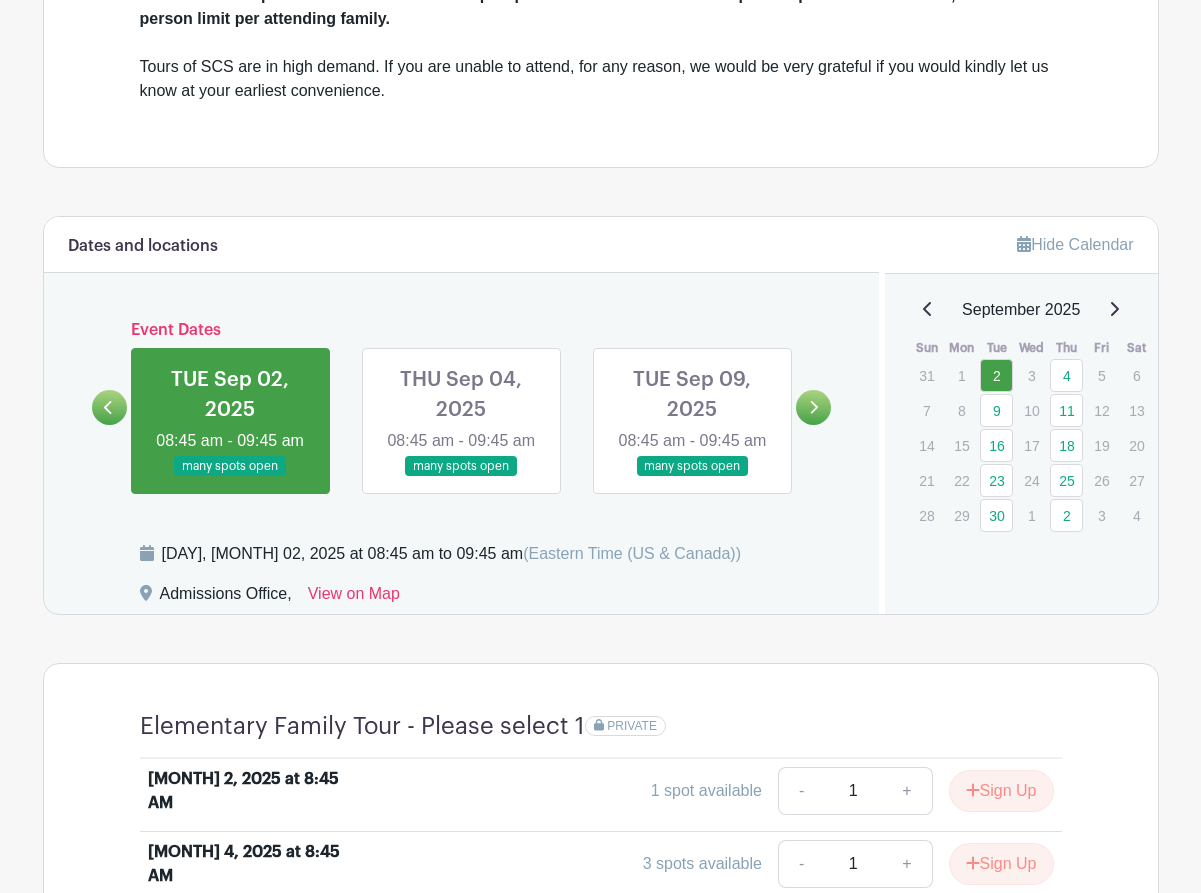 click 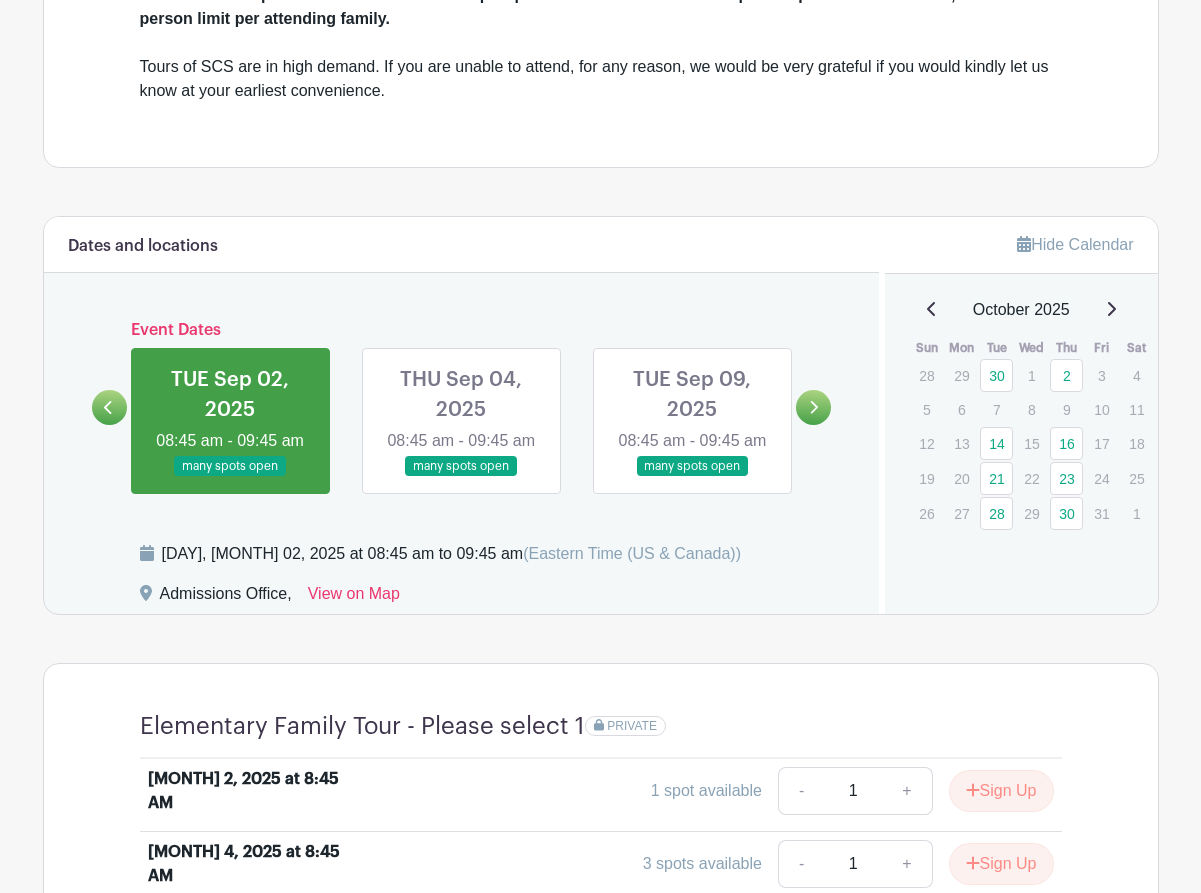 click 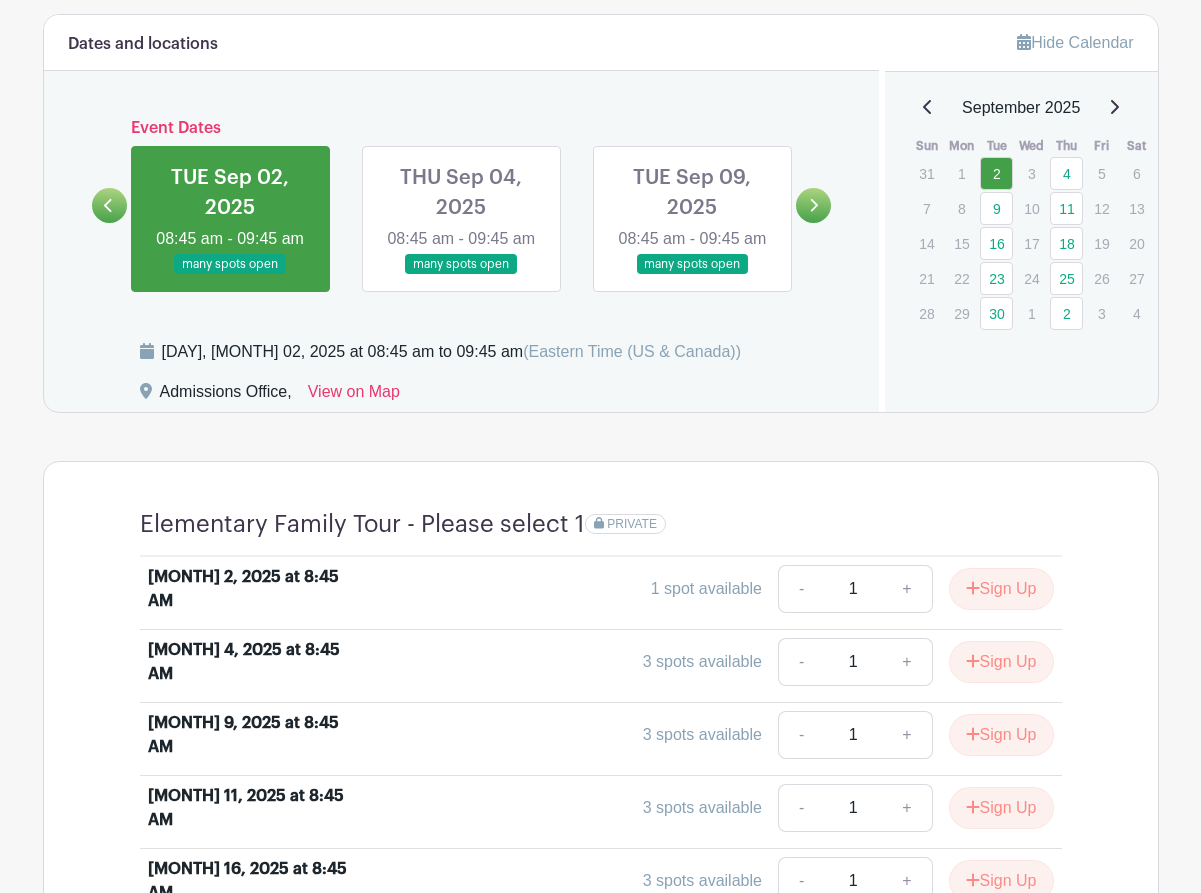 scroll, scrollTop: 1200, scrollLeft: 0, axis: vertical 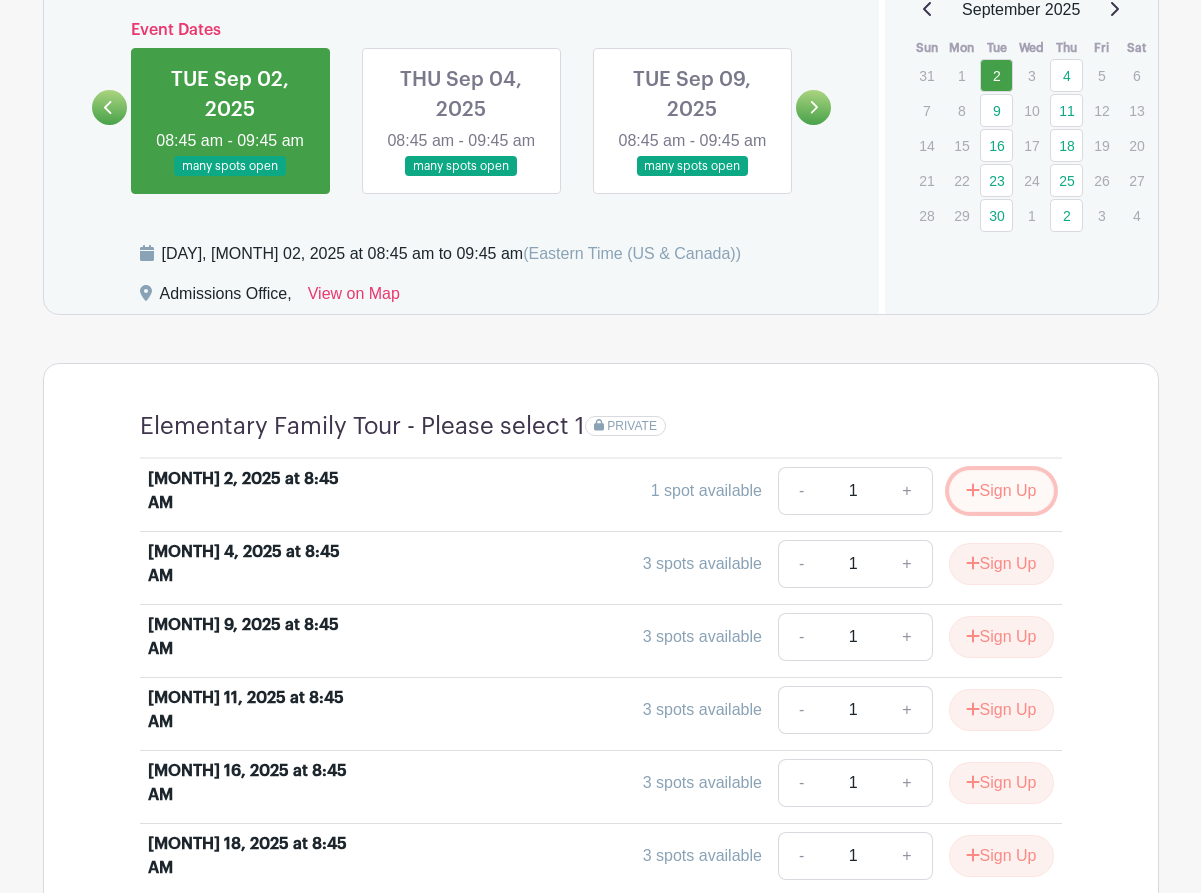 click on "Sign Up" at bounding box center [1001, 491] 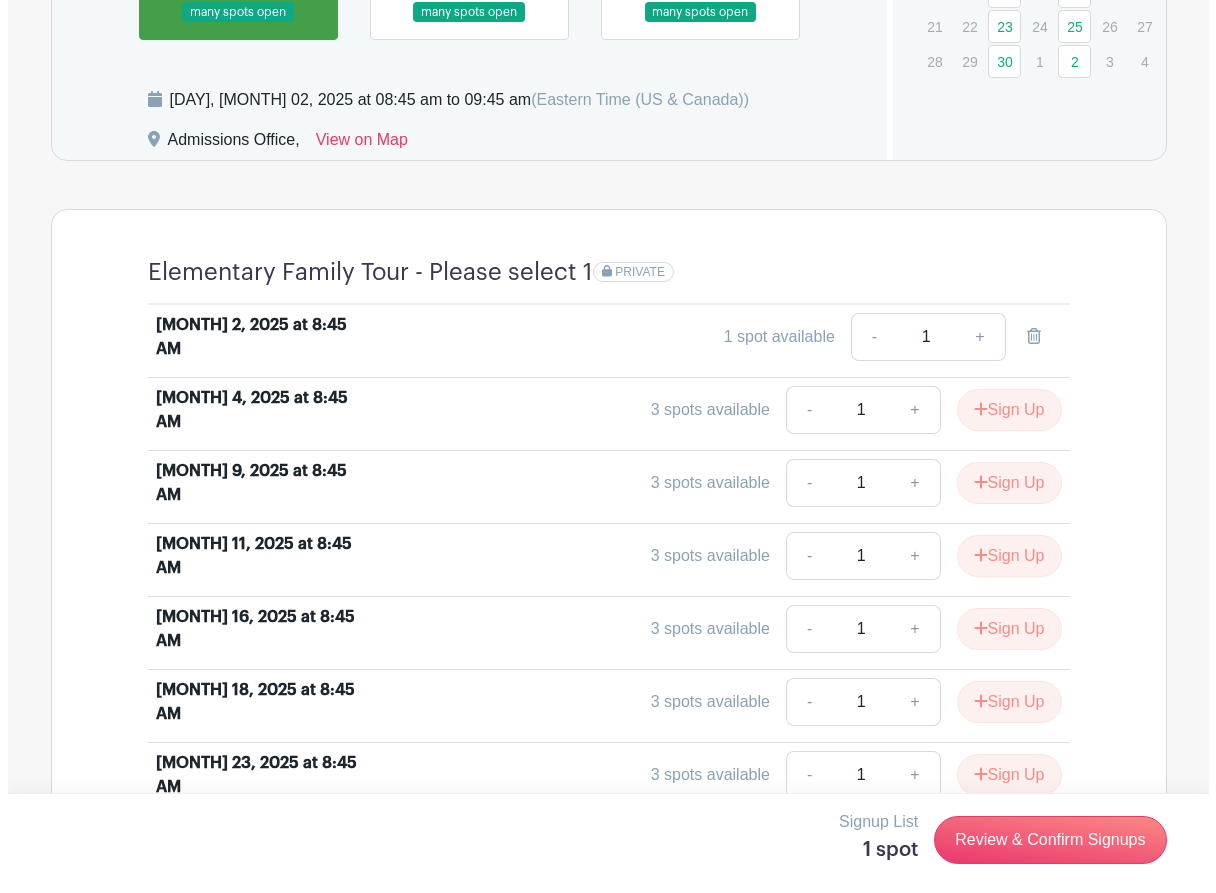 scroll, scrollTop: 1400, scrollLeft: 0, axis: vertical 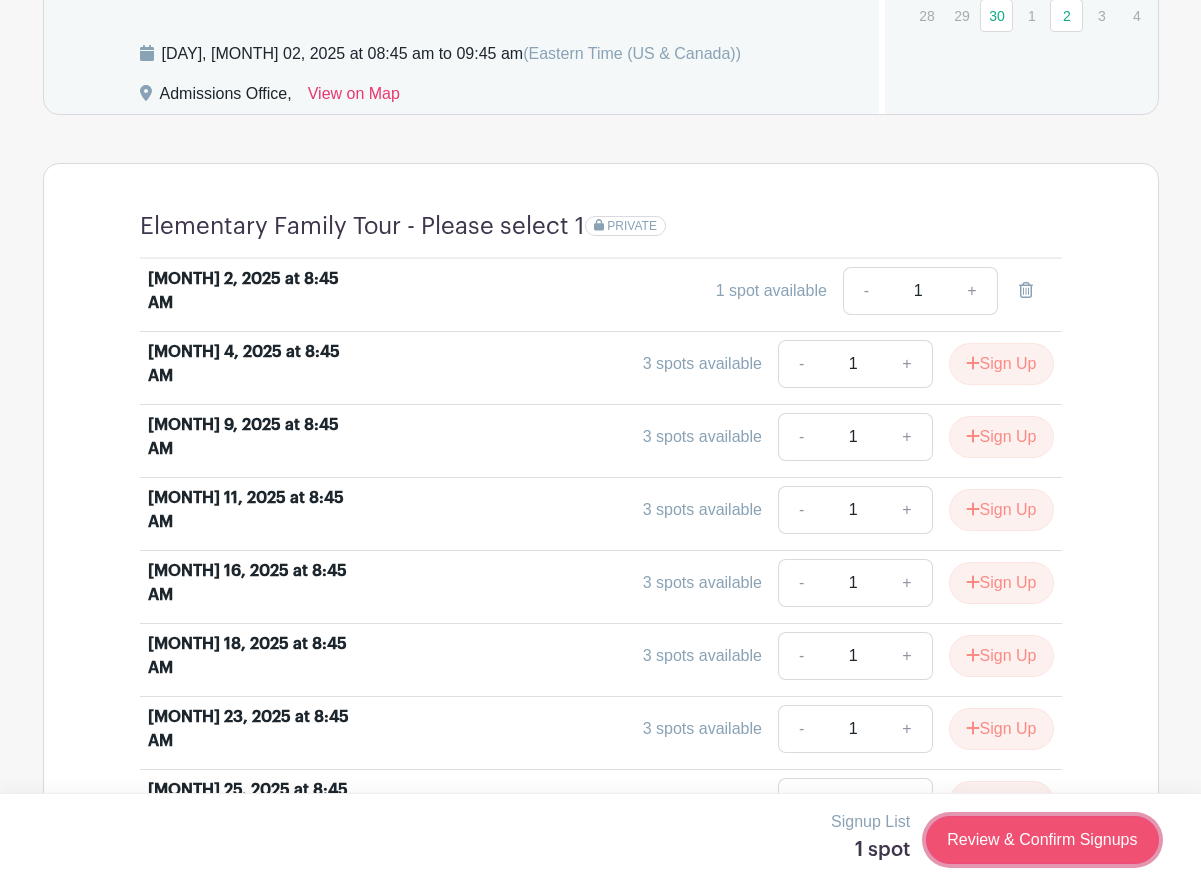 click on "Review & Confirm Signups" at bounding box center (1042, 840) 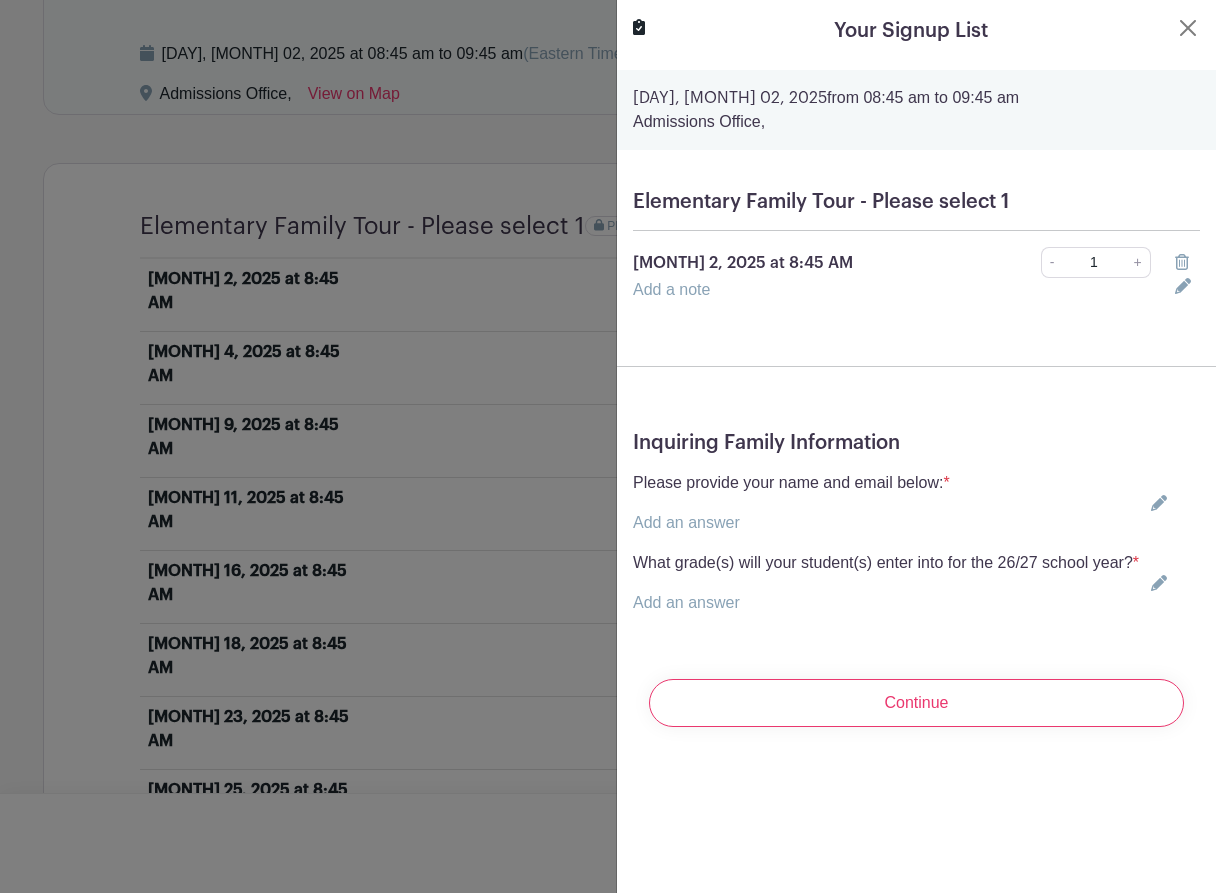 click on "Add an answer" at bounding box center [686, 522] 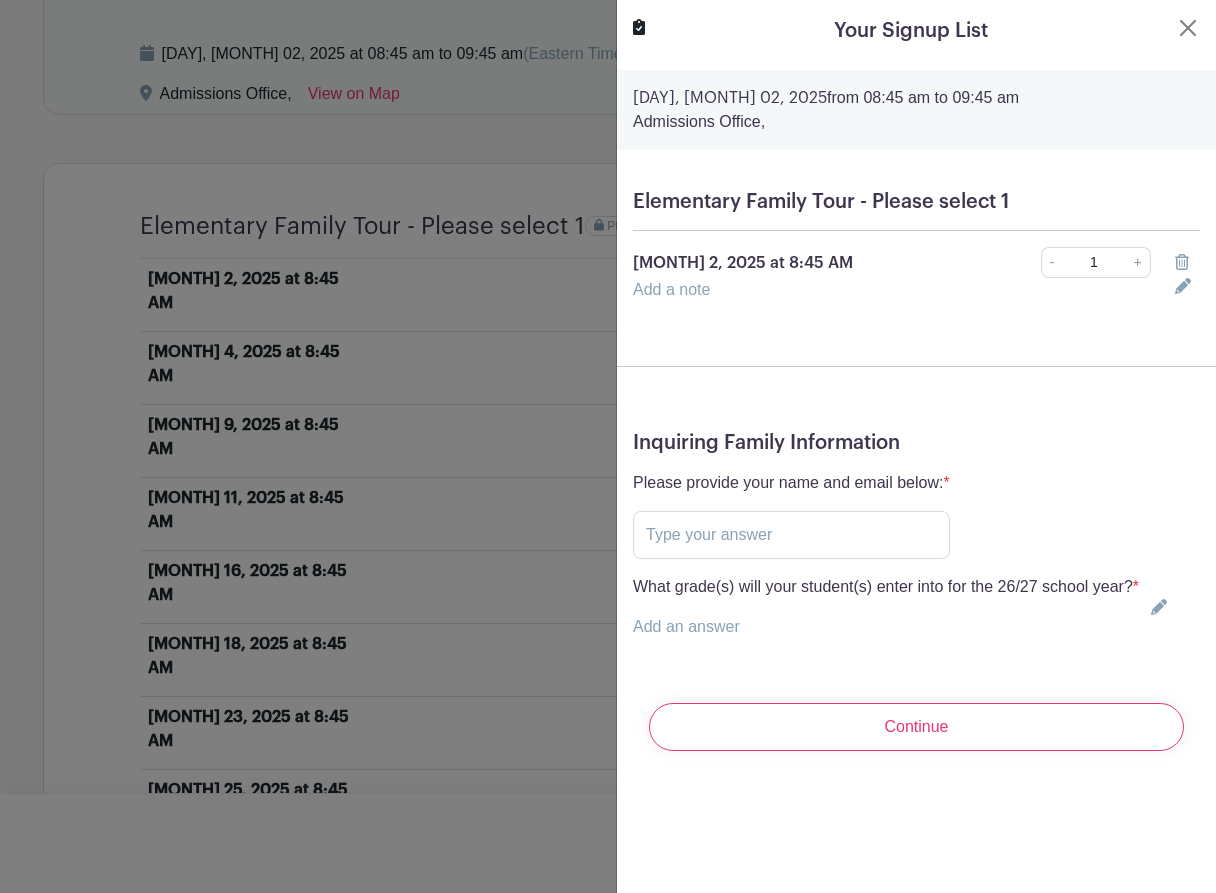 click on "Please provide your name and email below:
*" at bounding box center [791, 483] 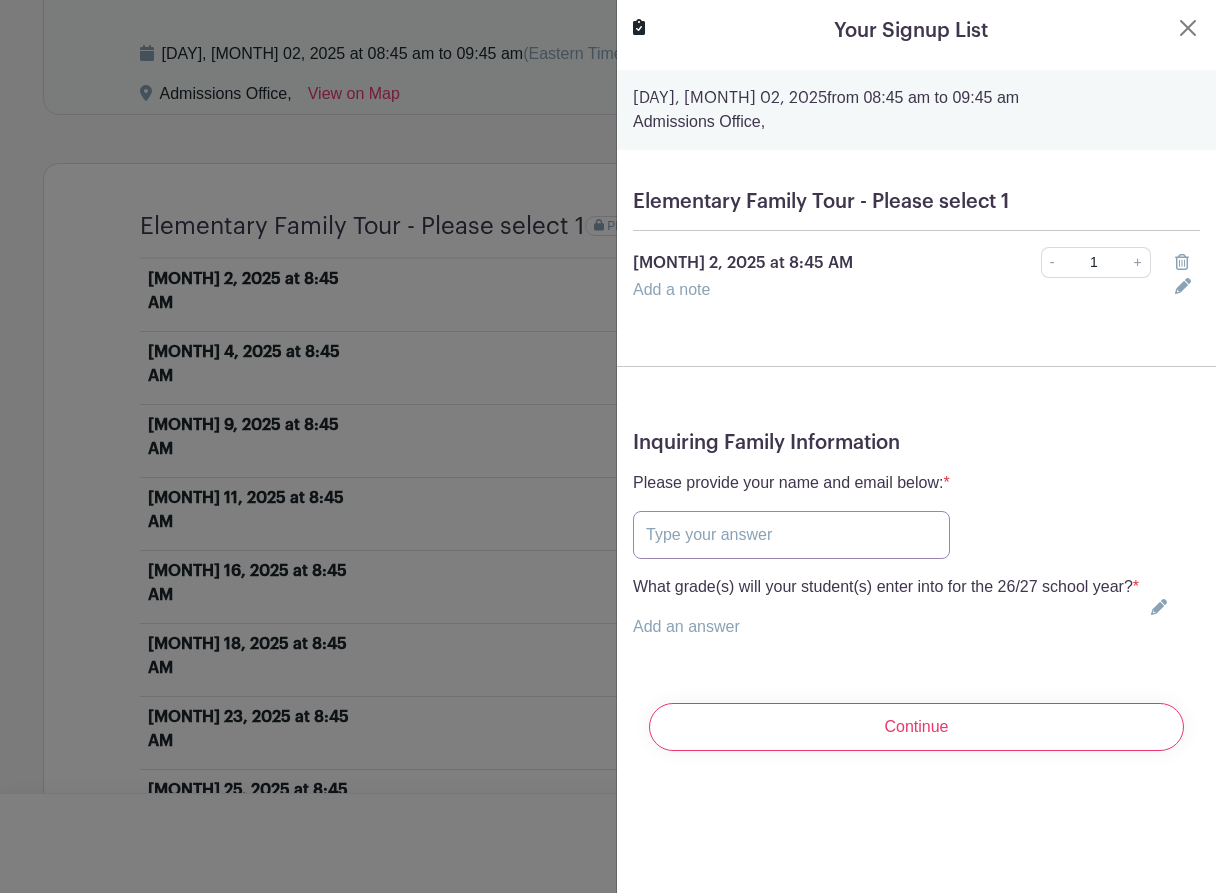 click at bounding box center [791, 535] 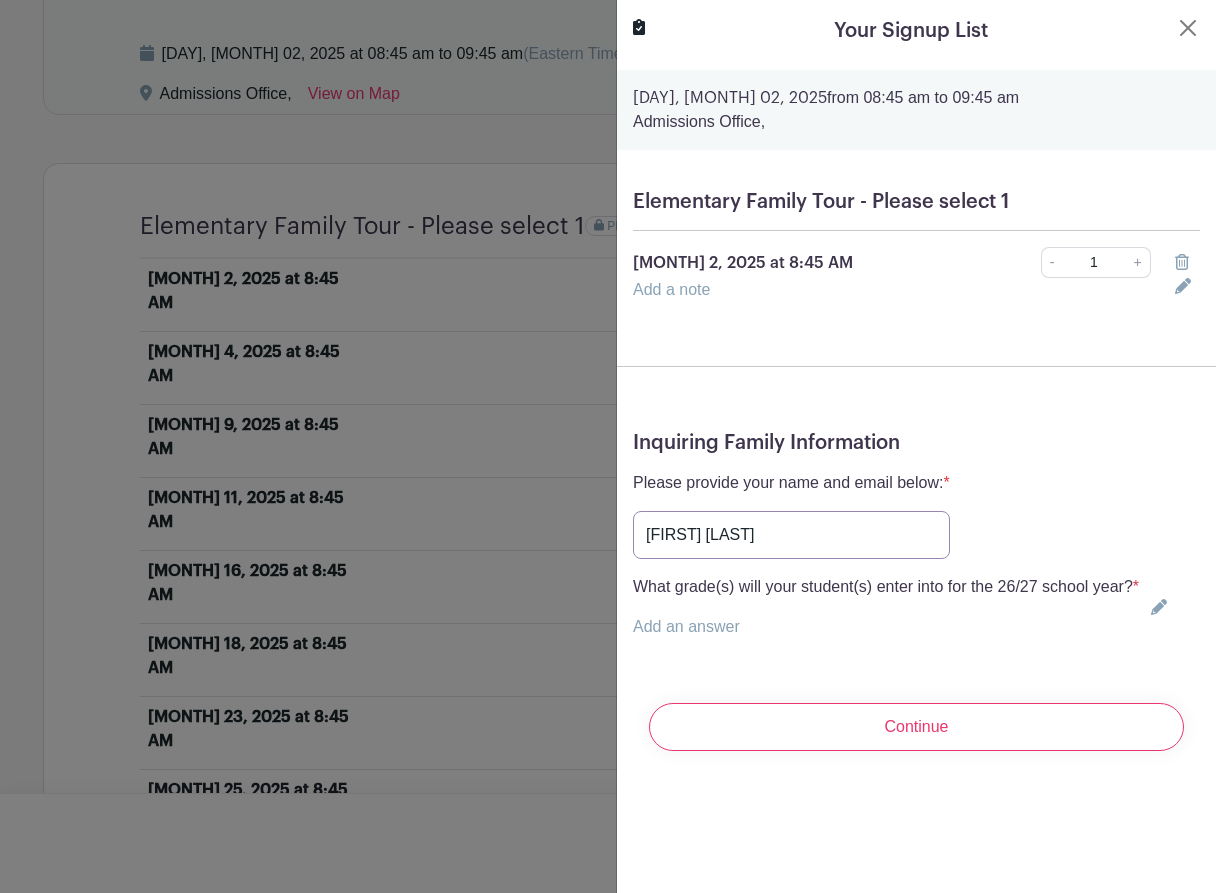 type on "[FIRST] [LAST]" 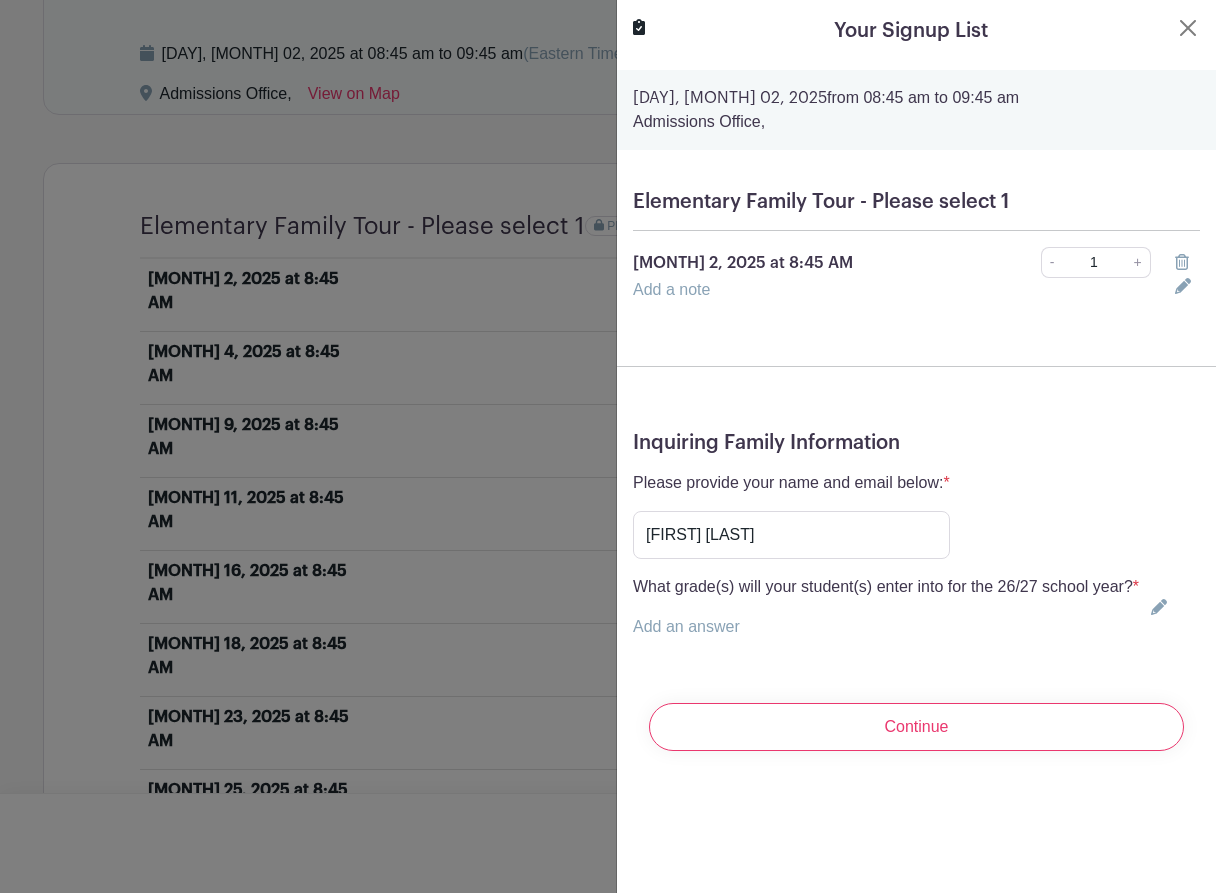 click on "Add an answer" at bounding box center (886, 627) 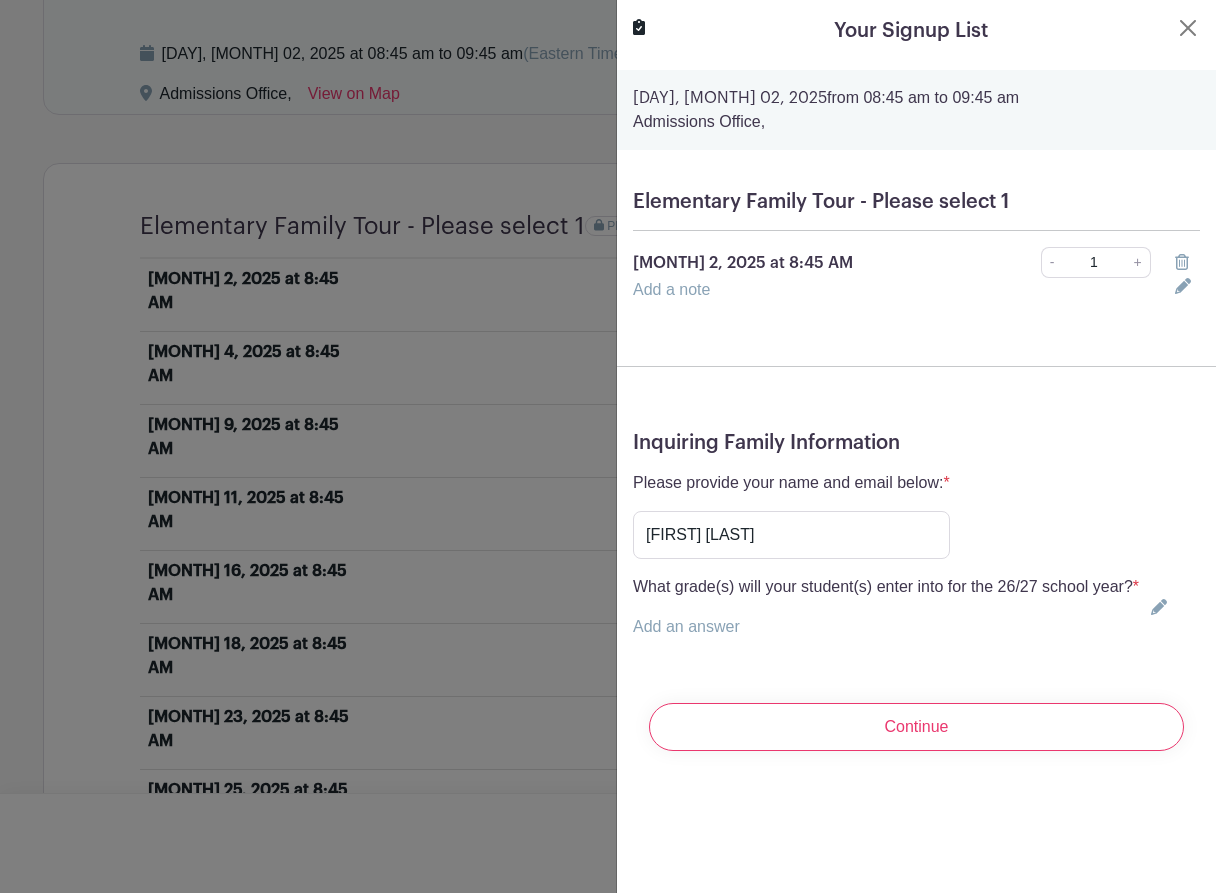 click on "Add an answer" at bounding box center [686, 626] 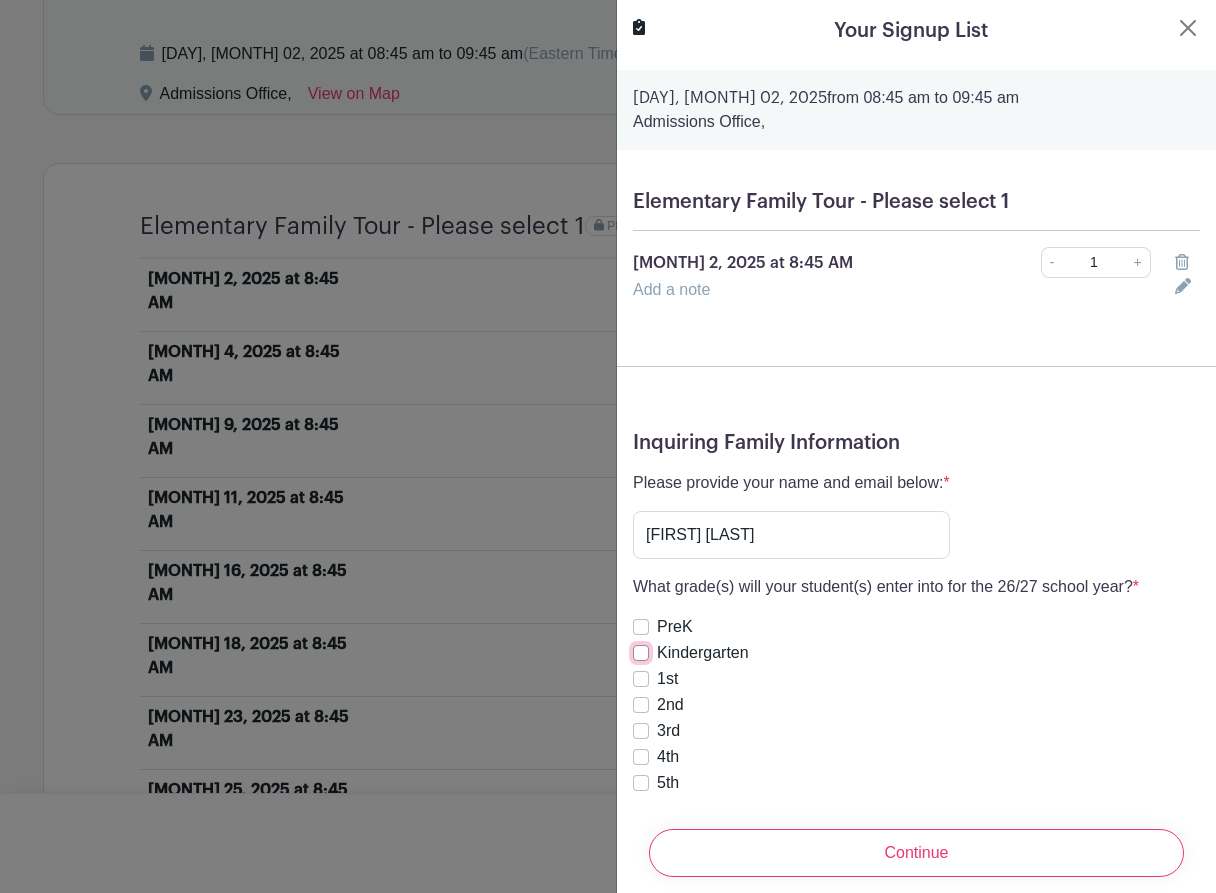click on "Kindergarten" at bounding box center (641, 653) 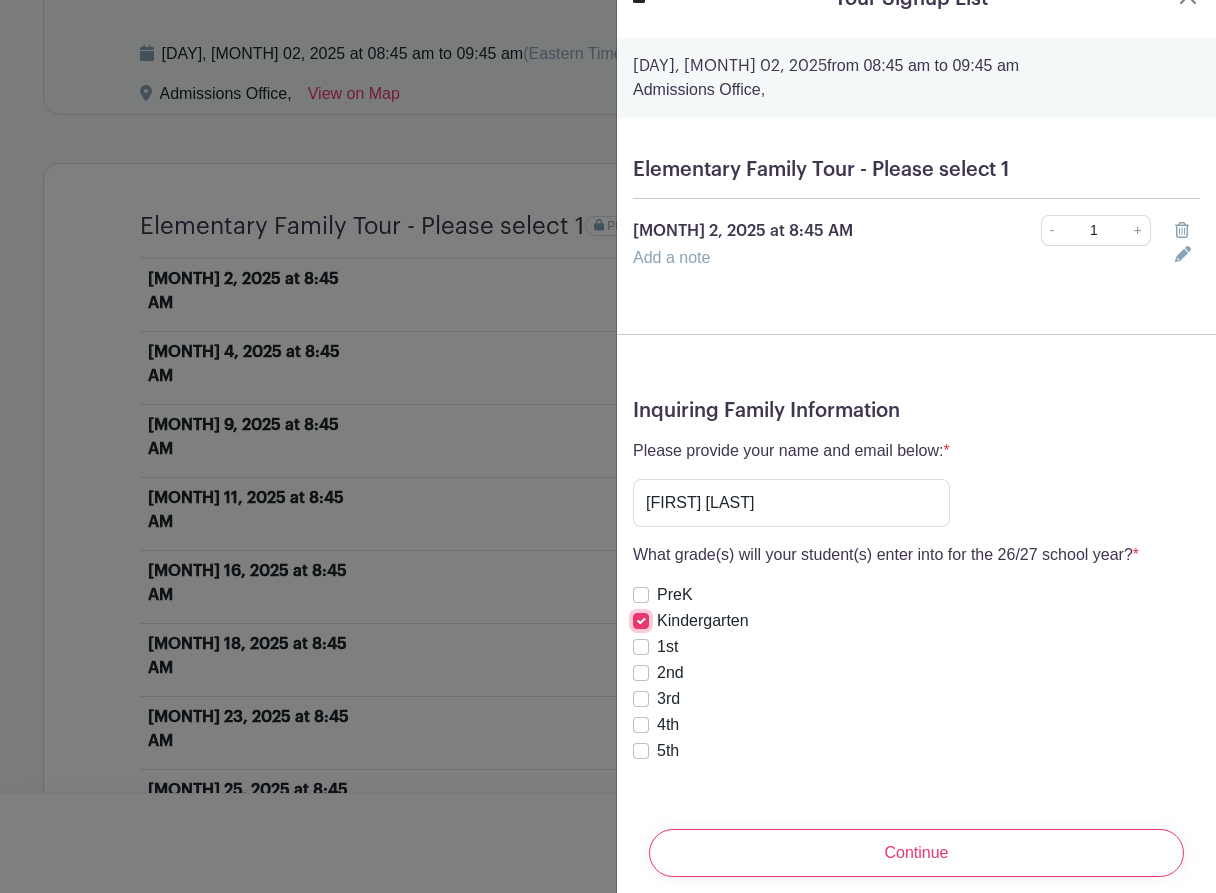 scroll, scrollTop: 63, scrollLeft: 0, axis: vertical 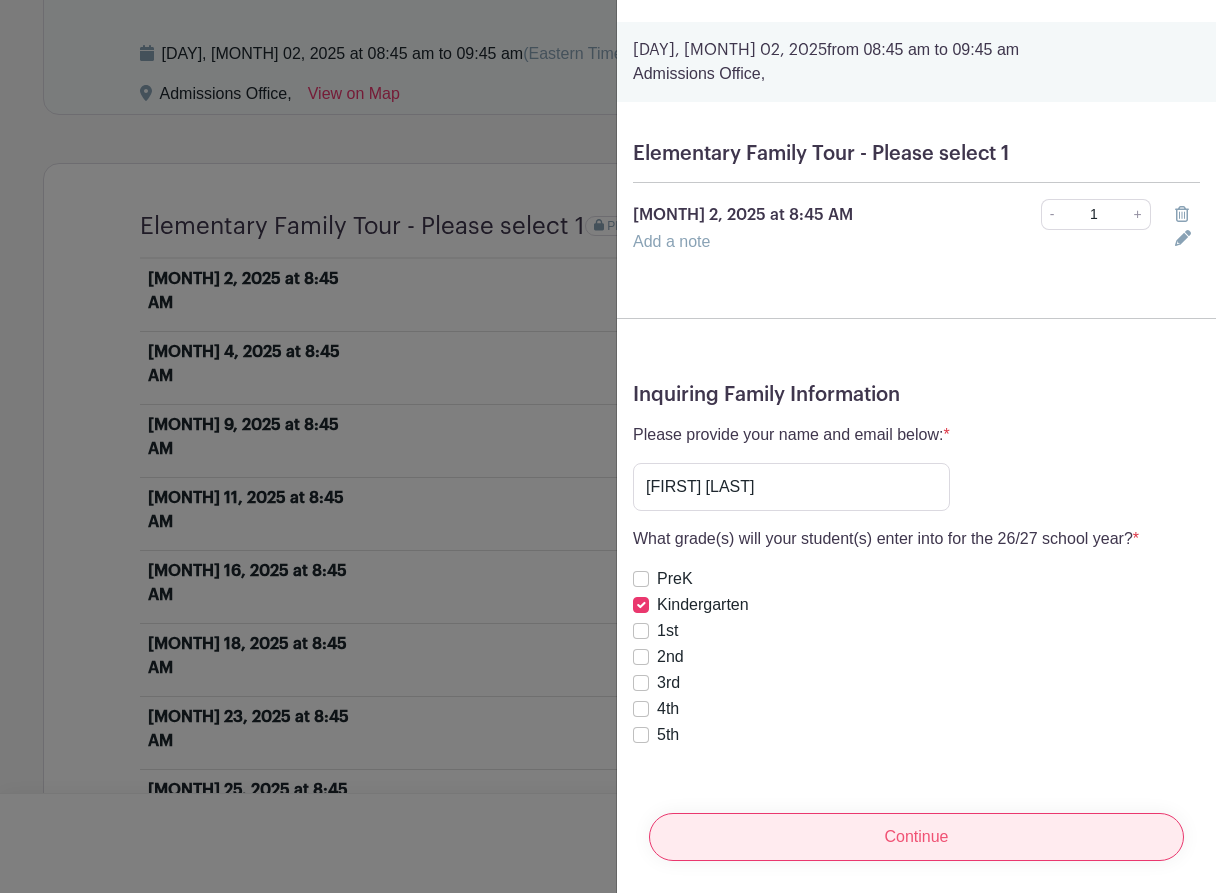 click on "Continue" at bounding box center [916, 837] 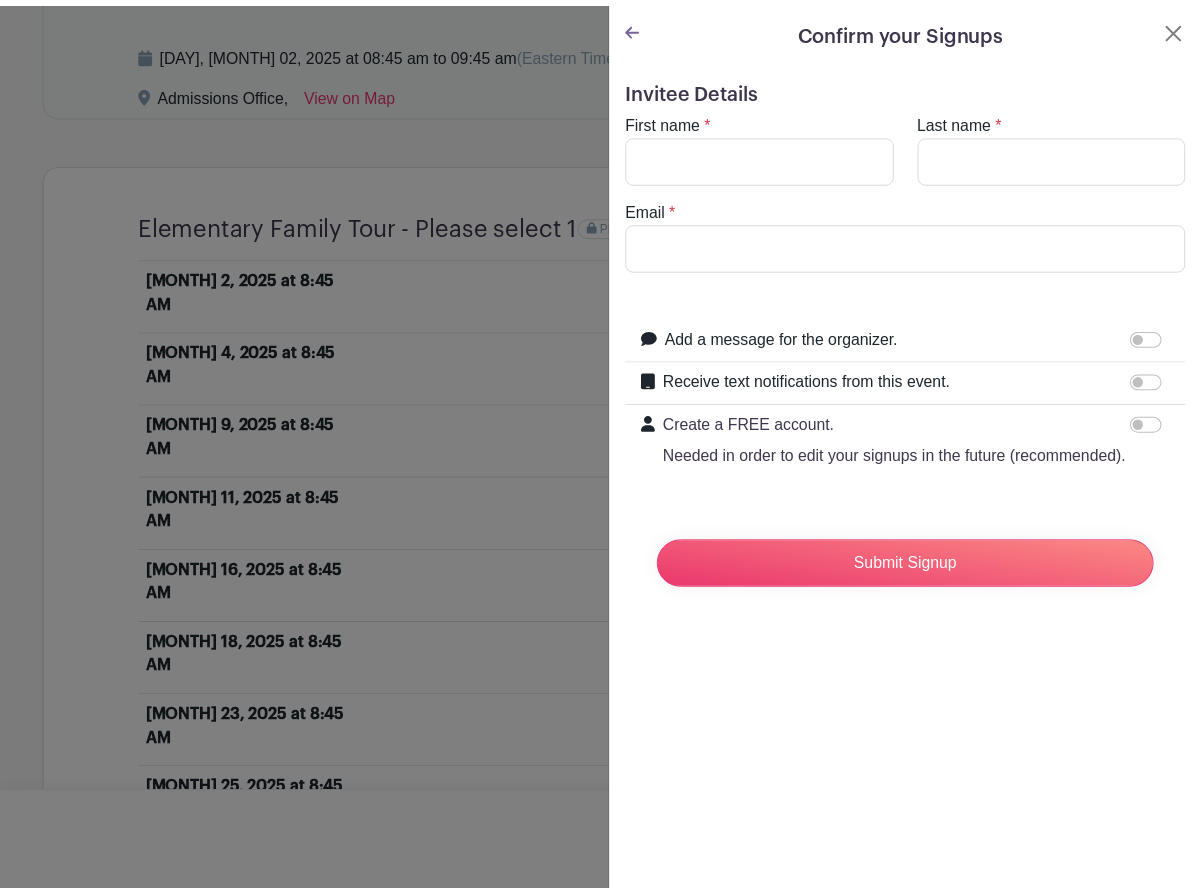 scroll, scrollTop: 0, scrollLeft: 0, axis: both 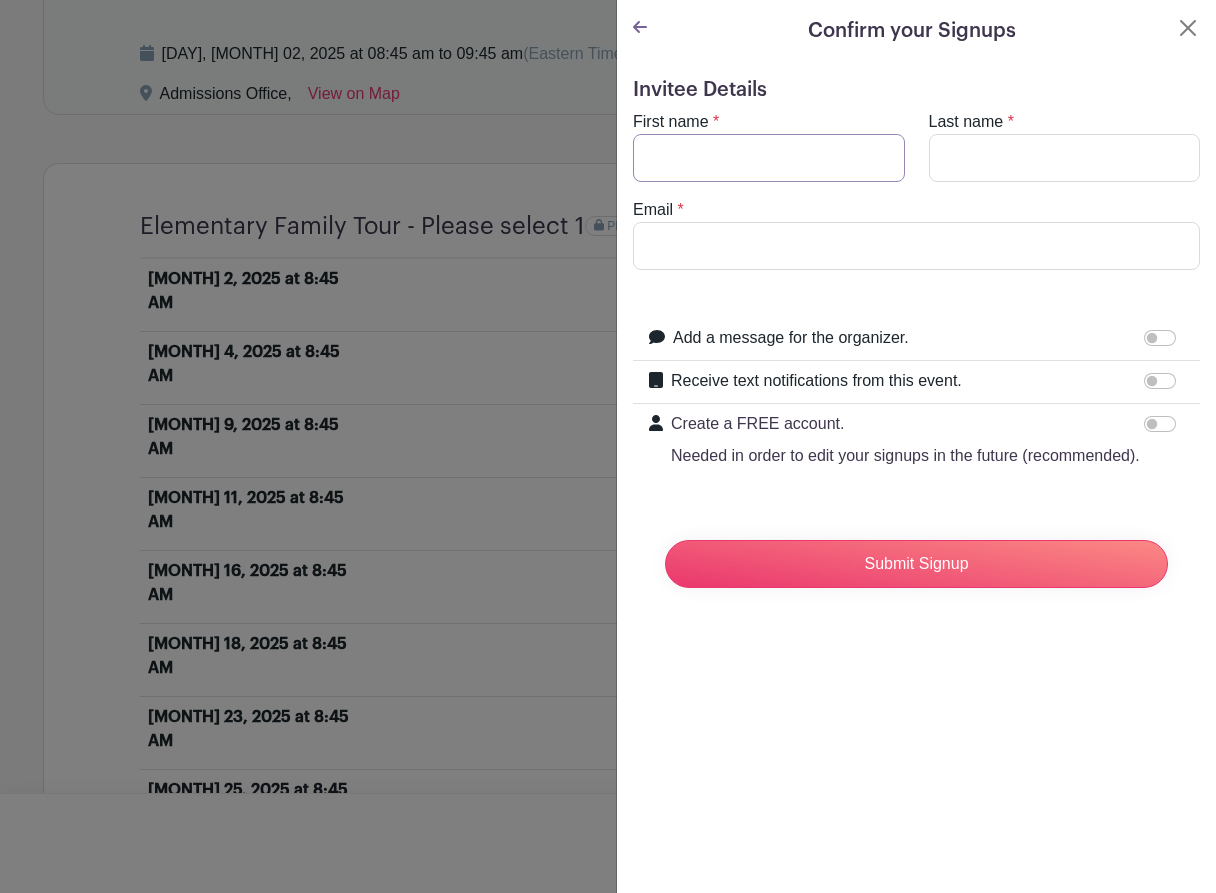 click on "First name" at bounding box center (769, 158) 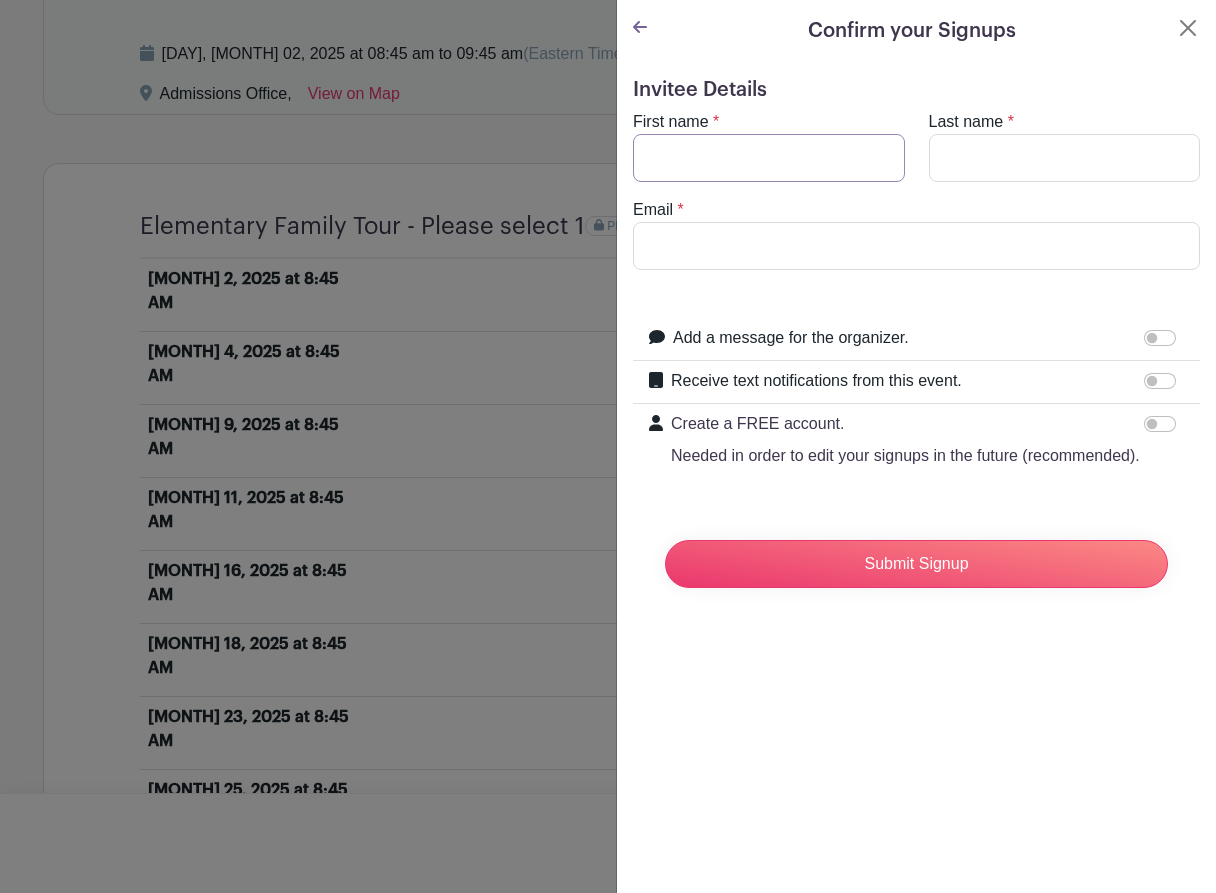 type on "[FIRST]" 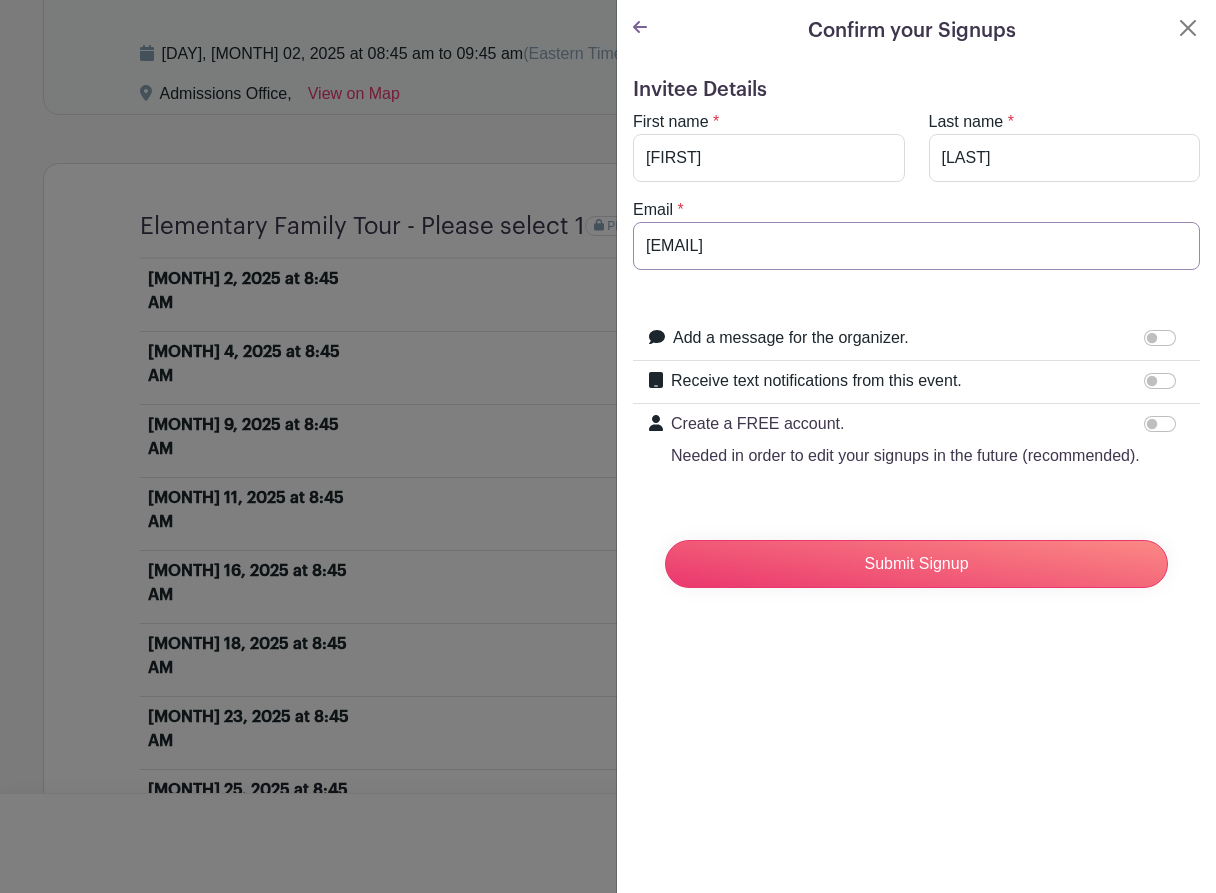 drag, startPoint x: 832, startPoint y: 254, endPoint x: 548, endPoint y: 253, distance: 284.00177 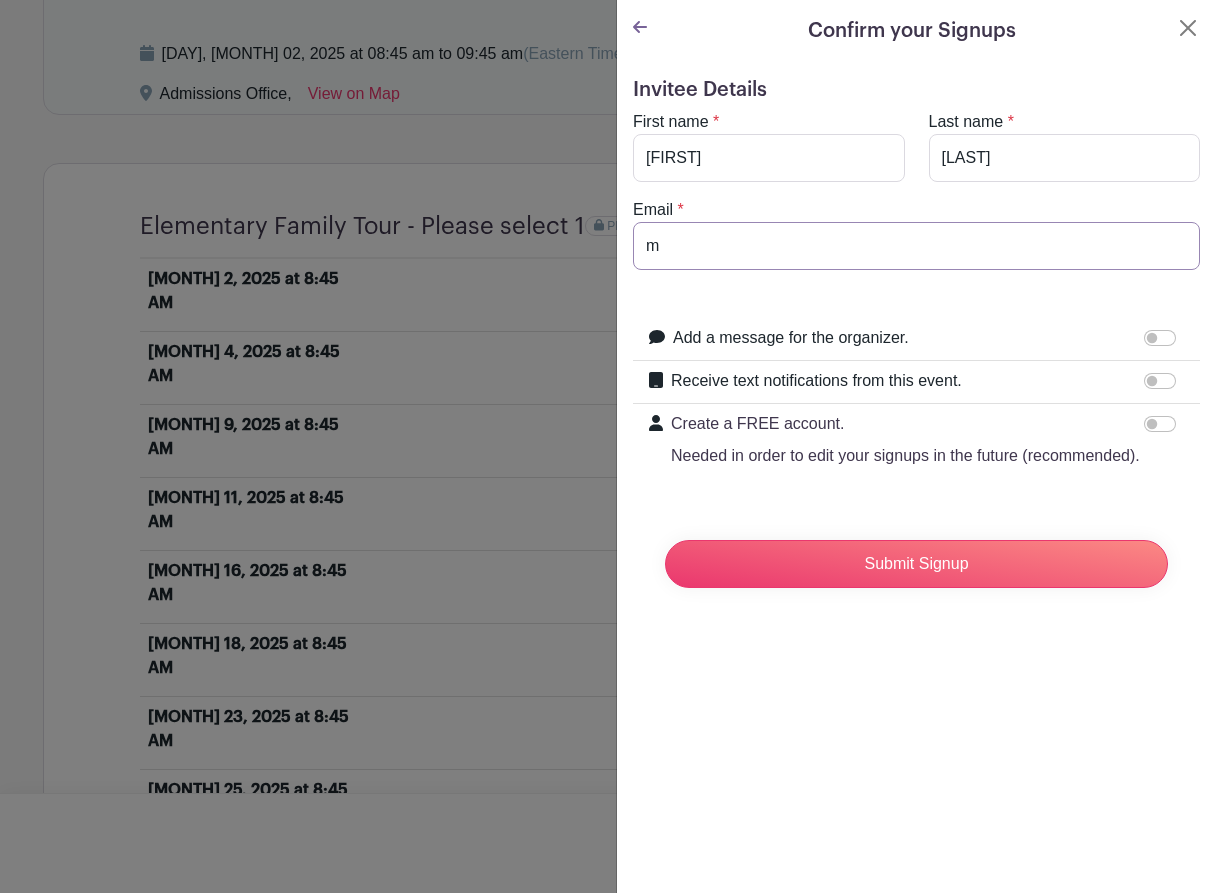 type on "[EMAIL]" 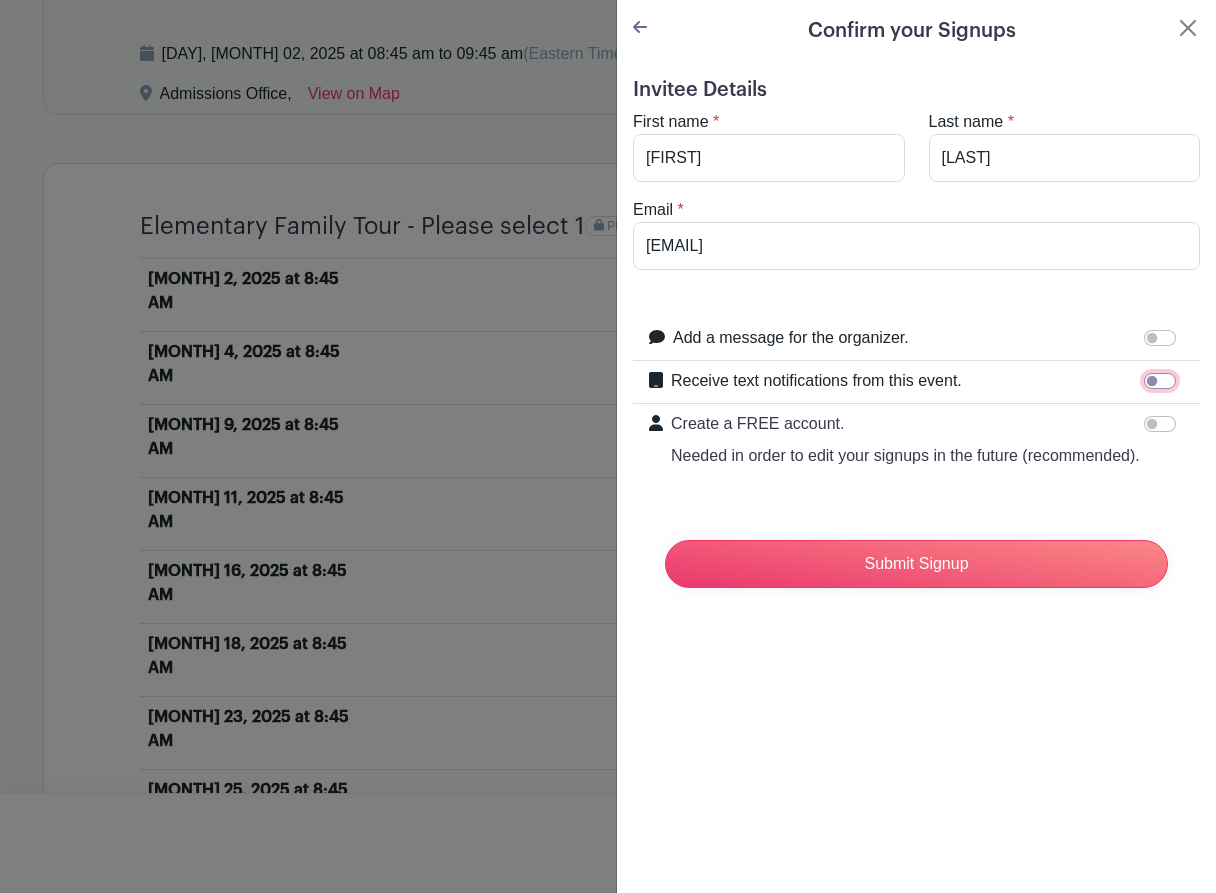 click on "Receive text notifications from this event." at bounding box center (1160, 381) 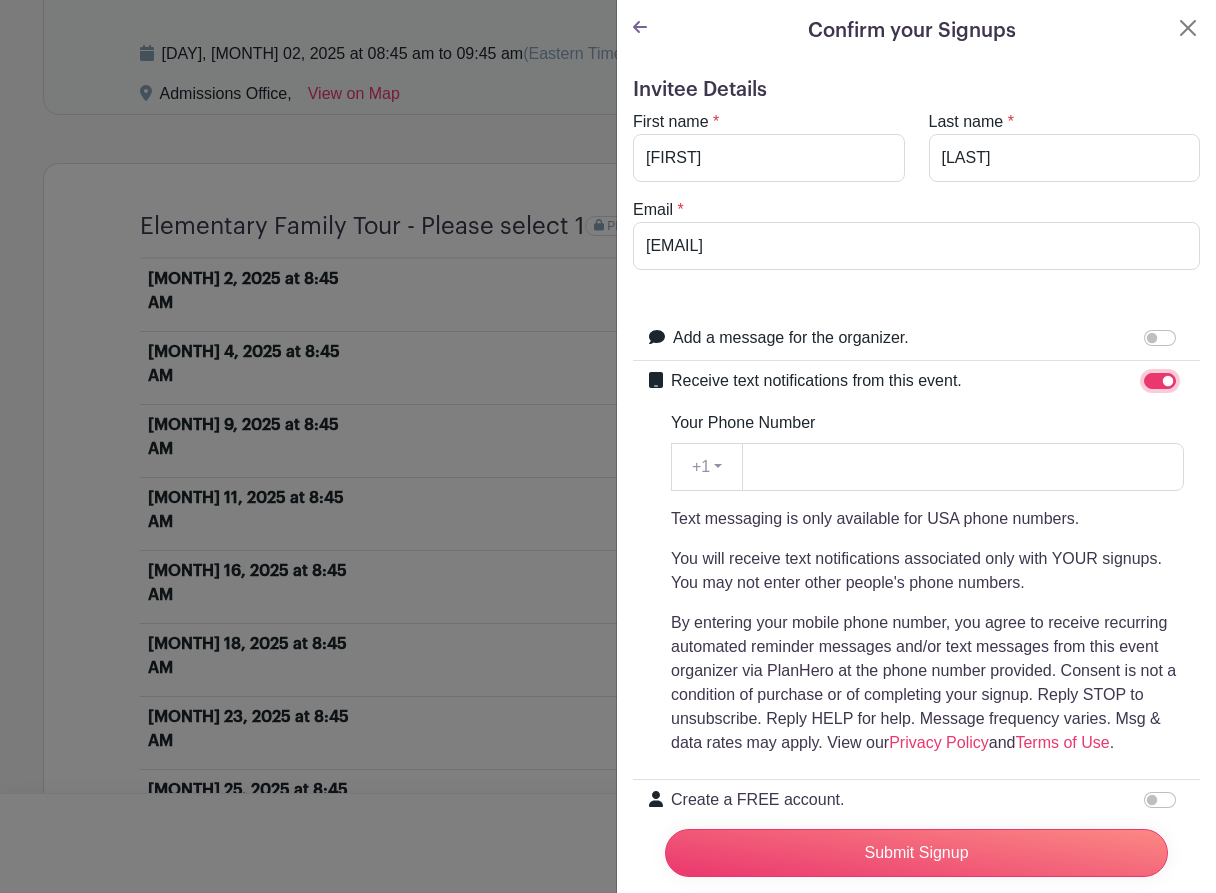 click on "Receive text notifications from this event." at bounding box center (1160, 381) 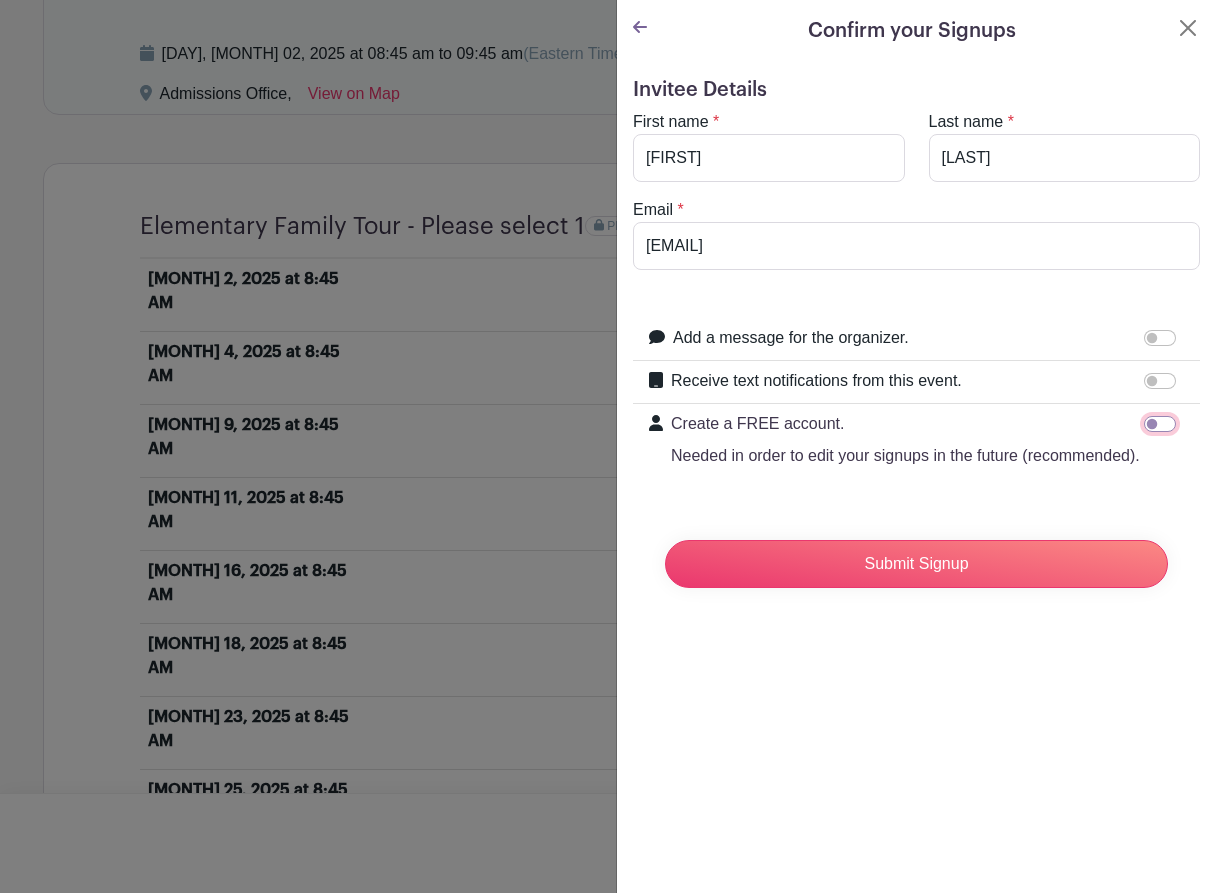 click on "Create a FREE account.
Needed in order to edit your signups in the future (recommended)." at bounding box center [1160, 424] 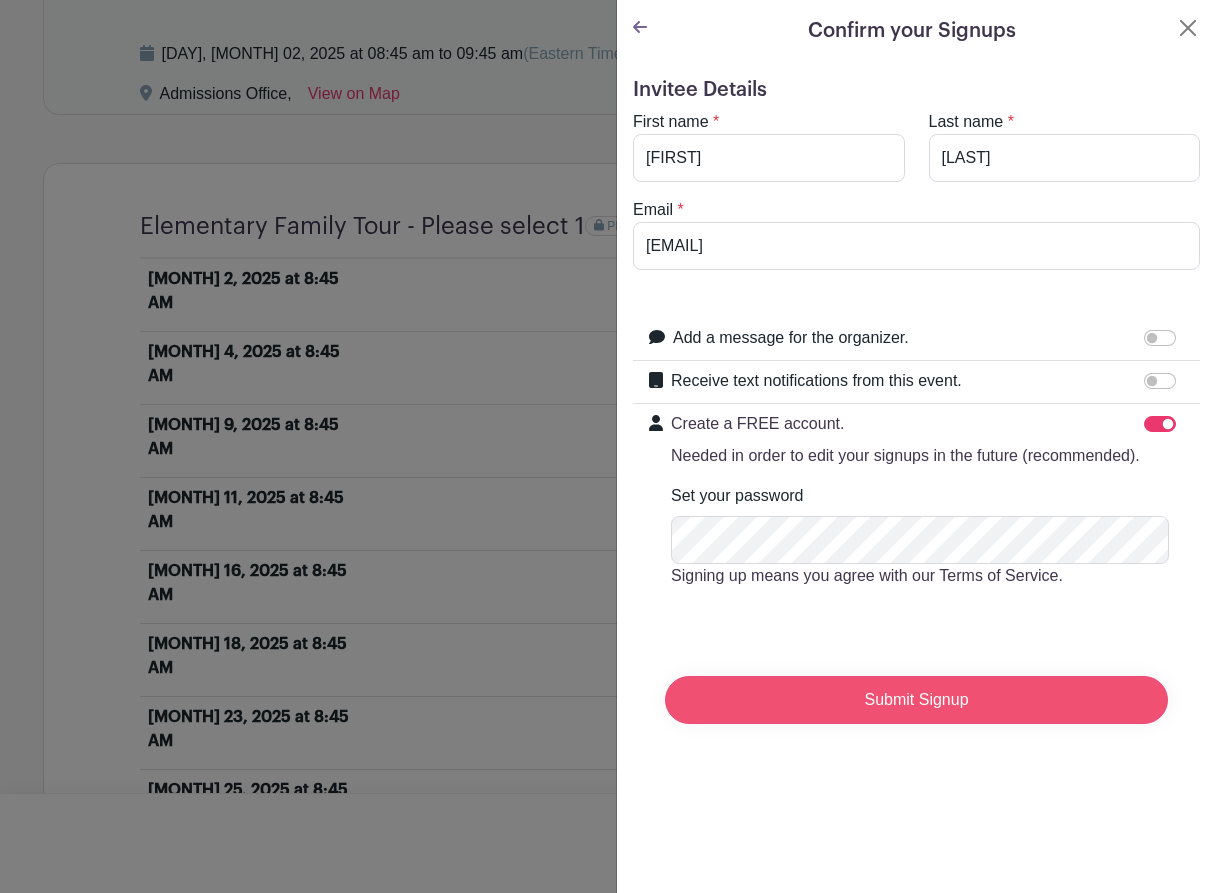 click on "Submit Signup" at bounding box center [916, 700] 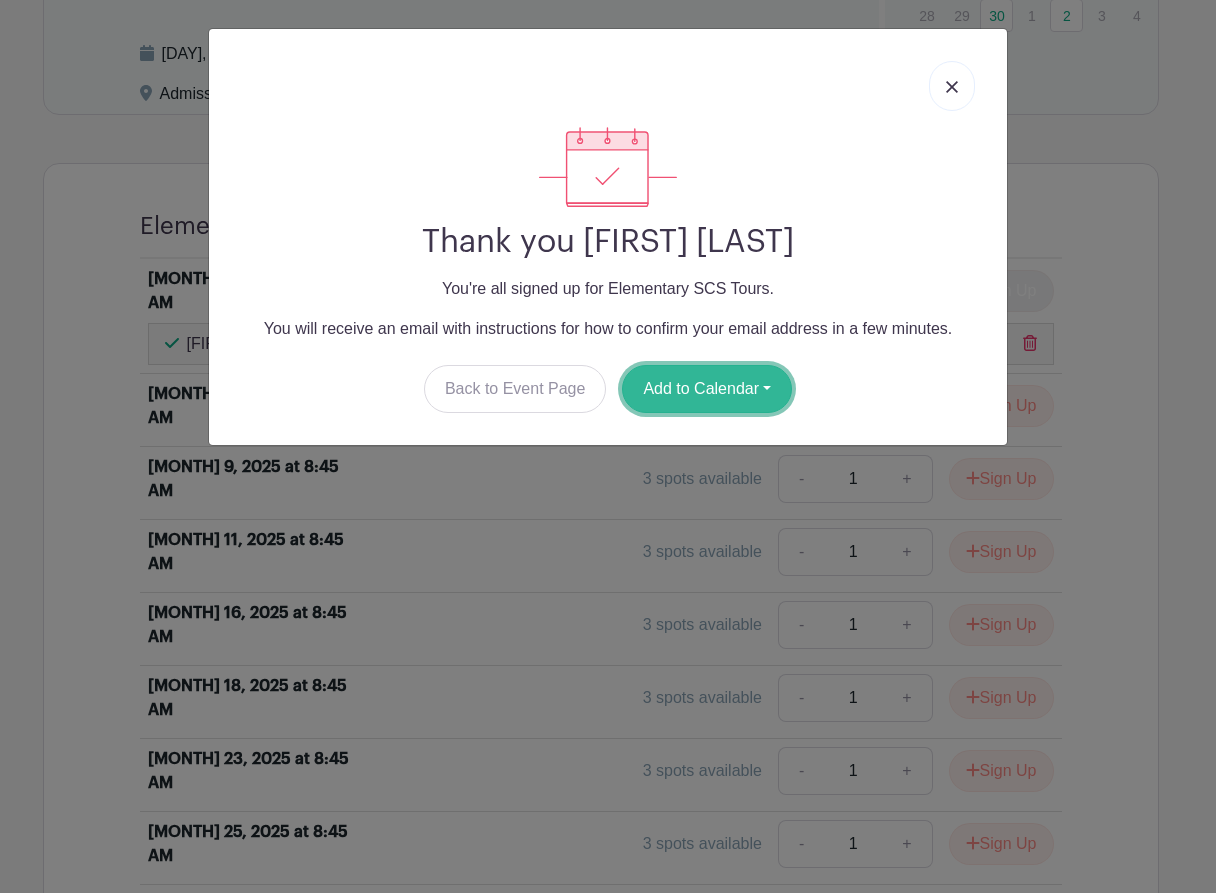 click on "Add to Calendar" at bounding box center [707, 389] 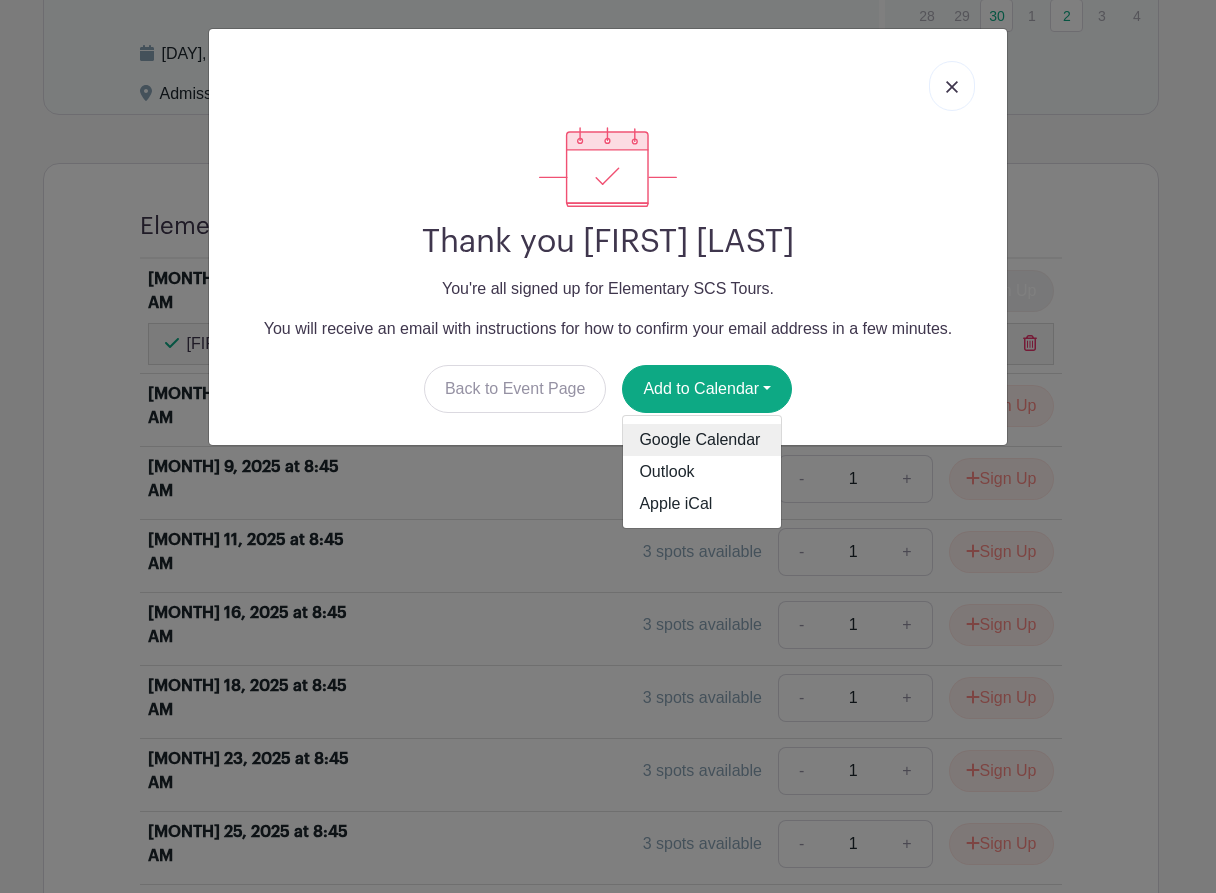 click on "Google Calendar" at bounding box center (702, 440) 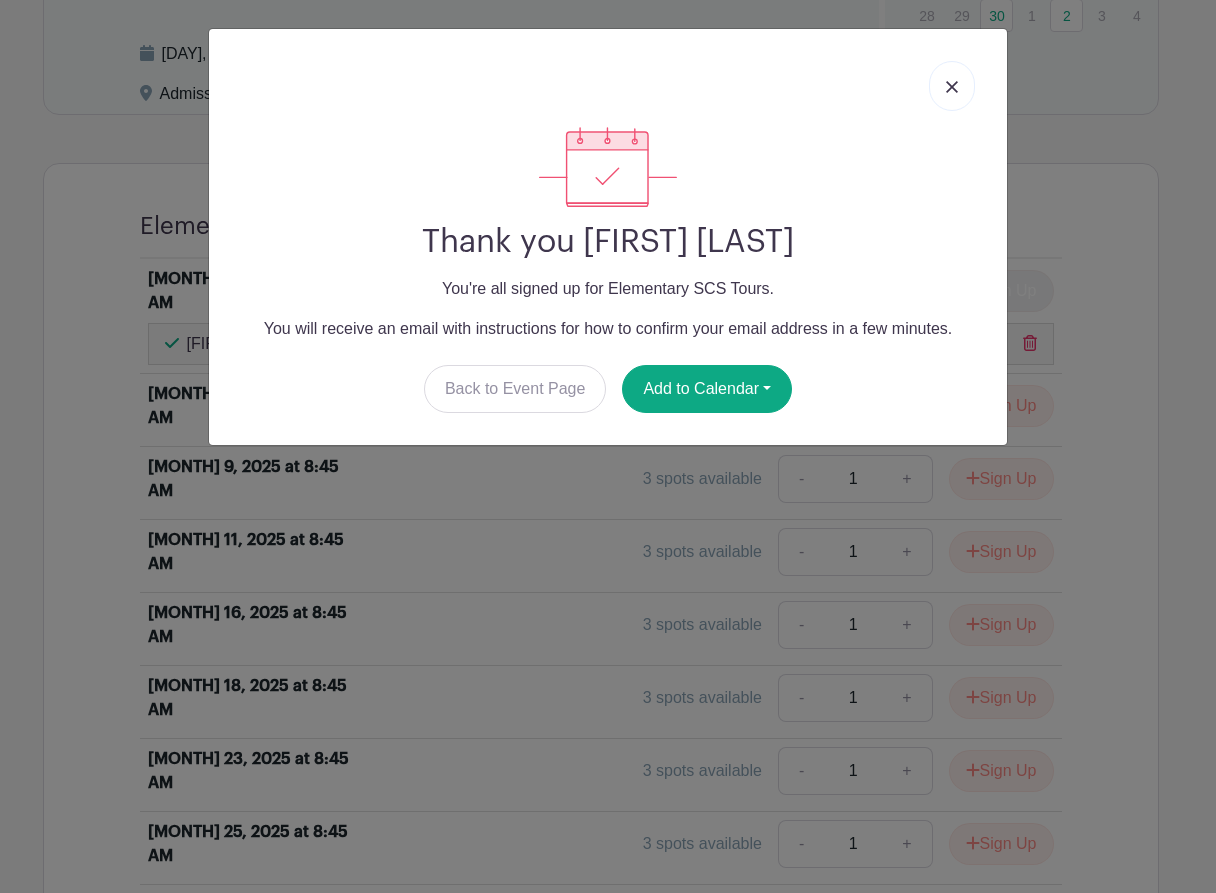 click at bounding box center [952, 87] 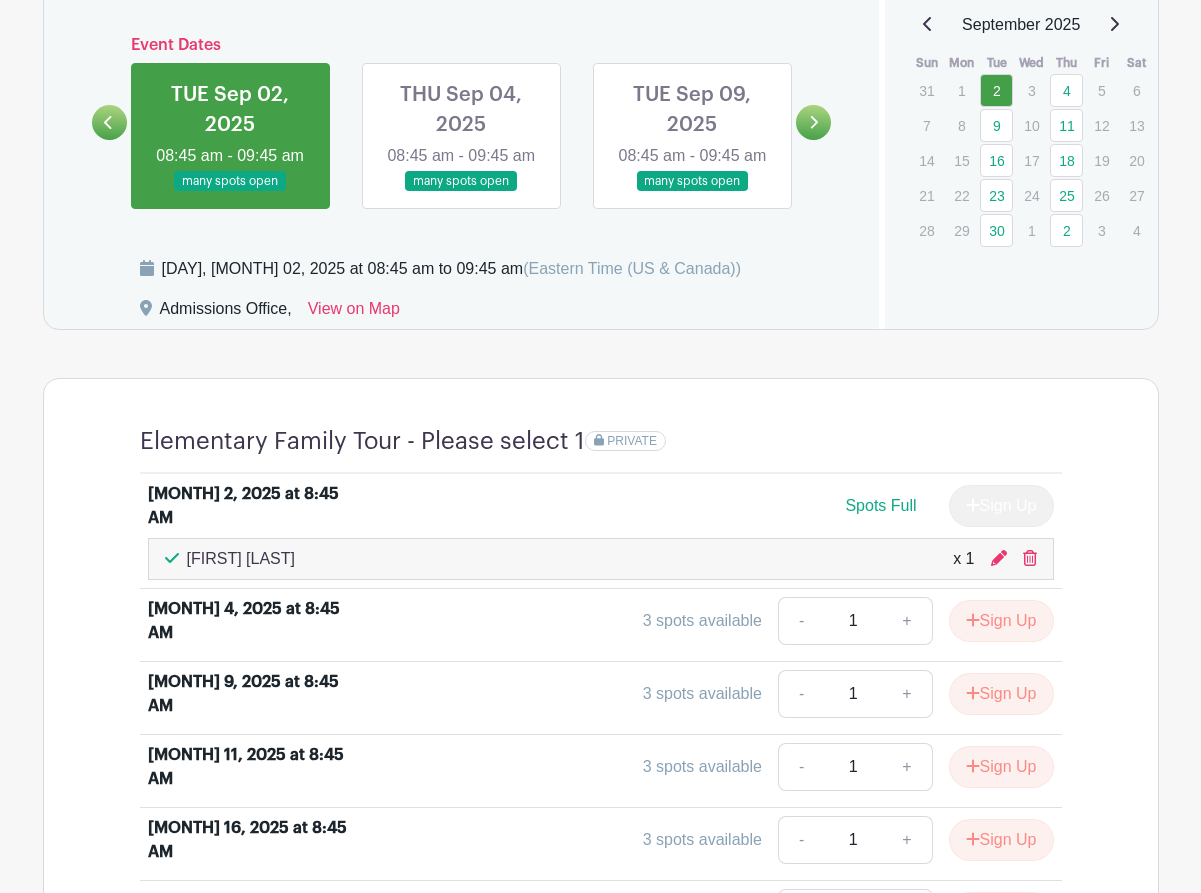 scroll, scrollTop: 1200, scrollLeft: 0, axis: vertical 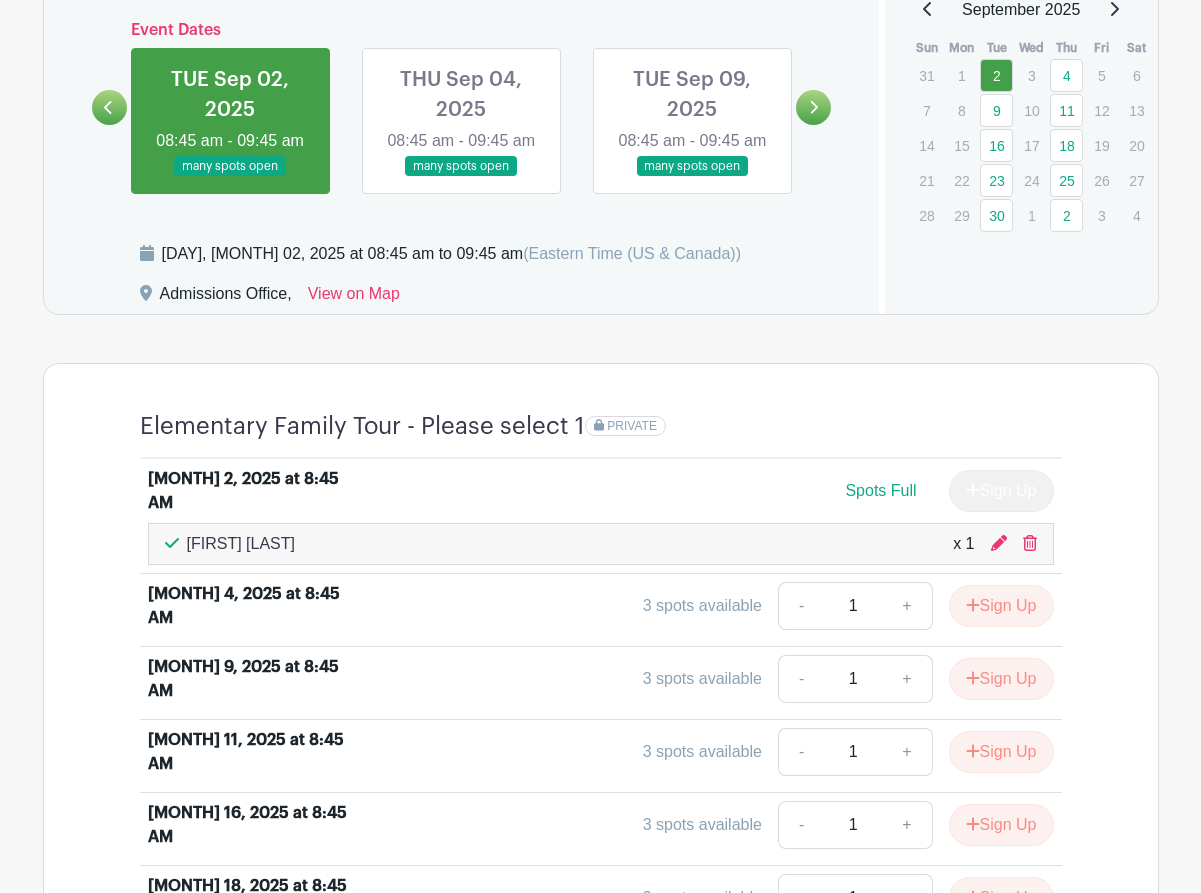 click on "PRIVATE" at bounding box center (823, 426) 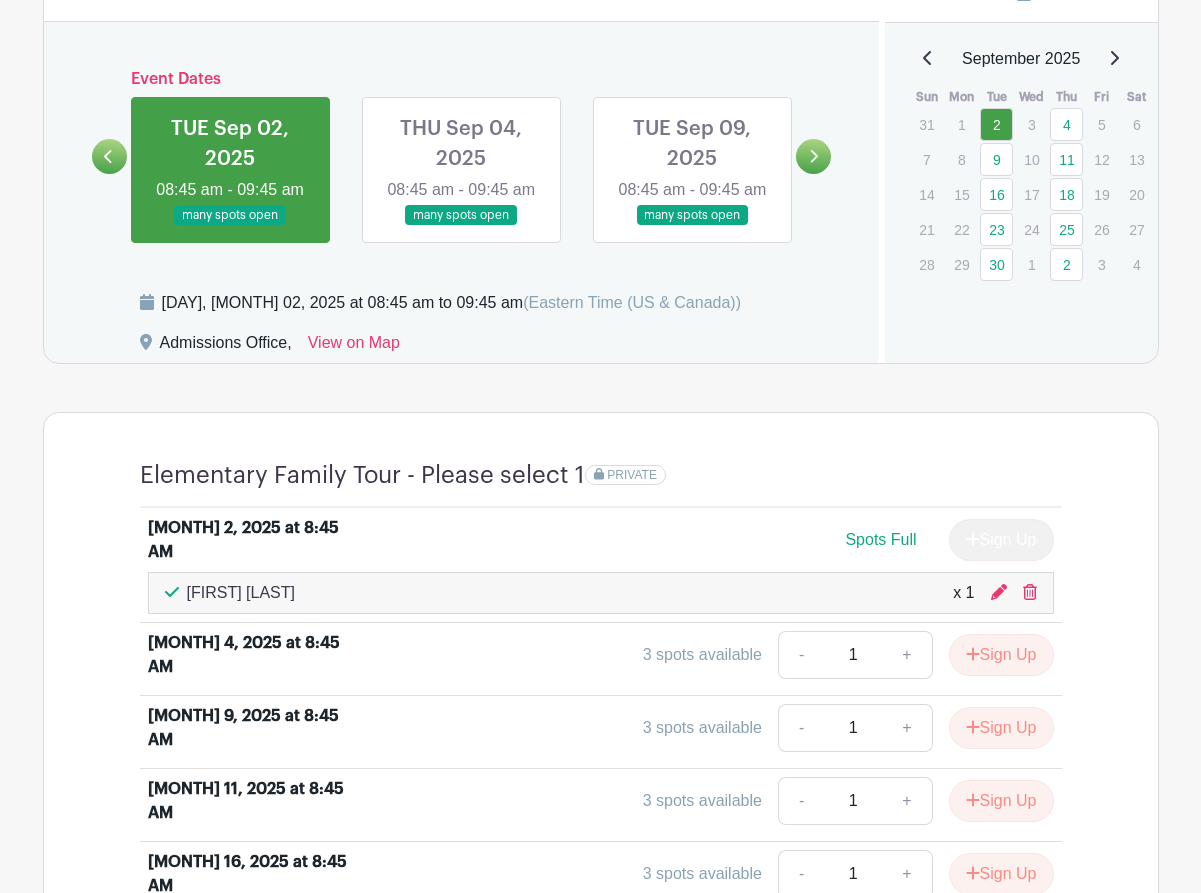 scroll, scrollTop: 1200, scrollLeft: 0, axis: vertical 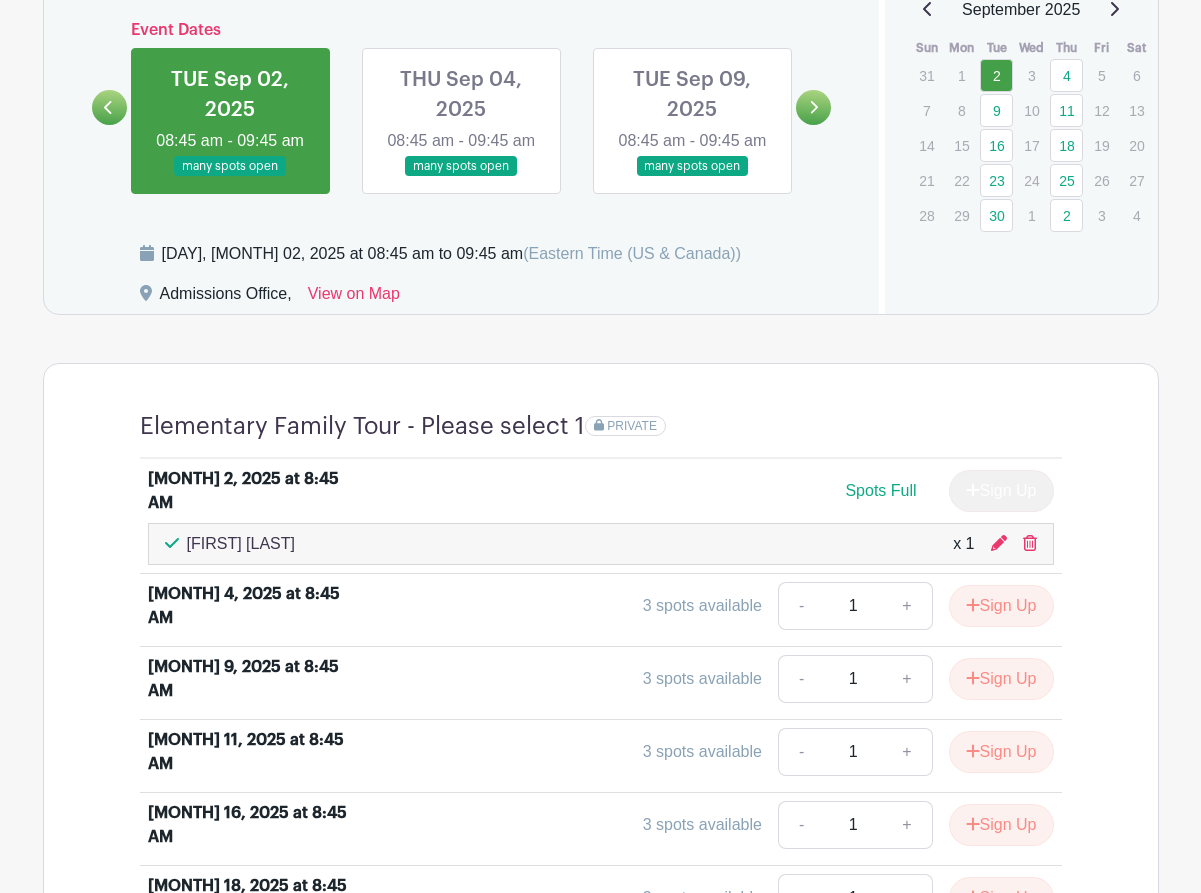 click on "PRIVATE" at bounding box center (823, 426) 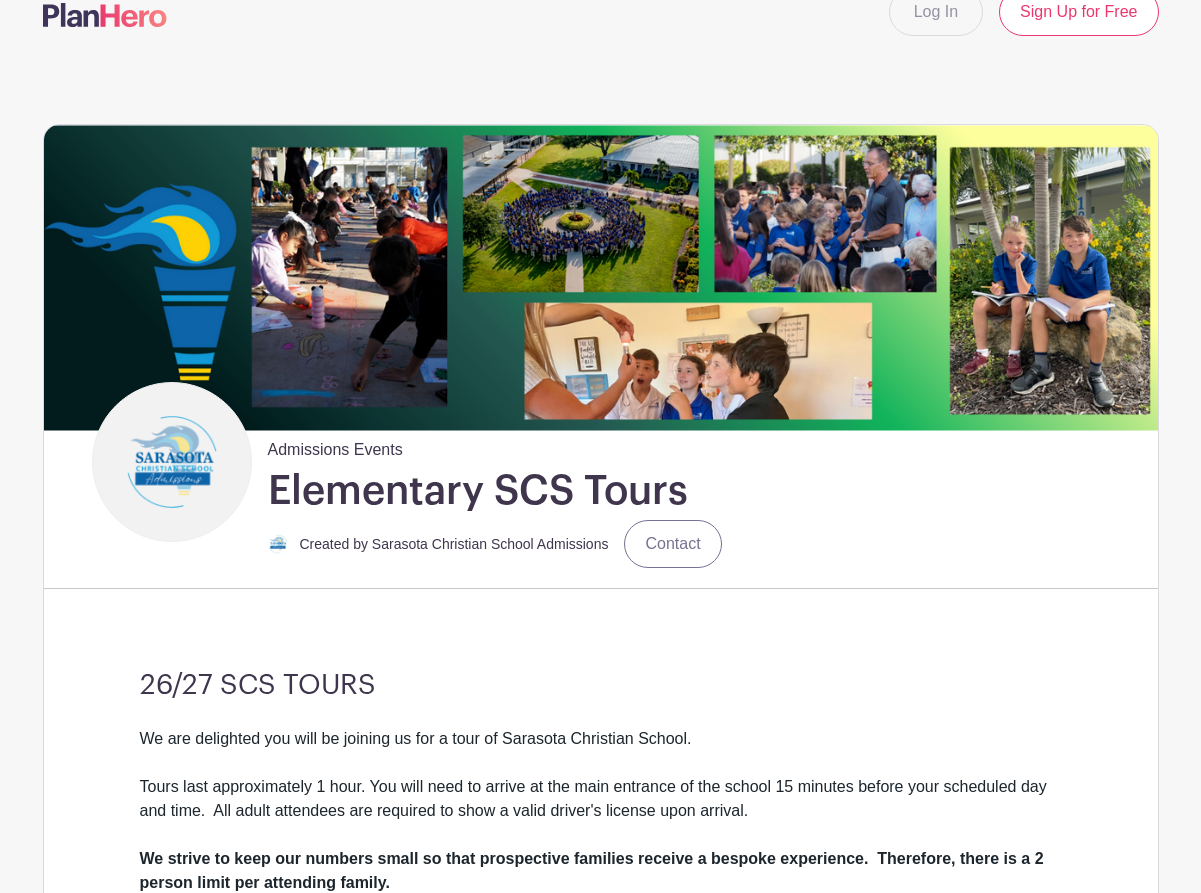 scroll, scrollTop: 0, scrollLeft: 0, axis: both 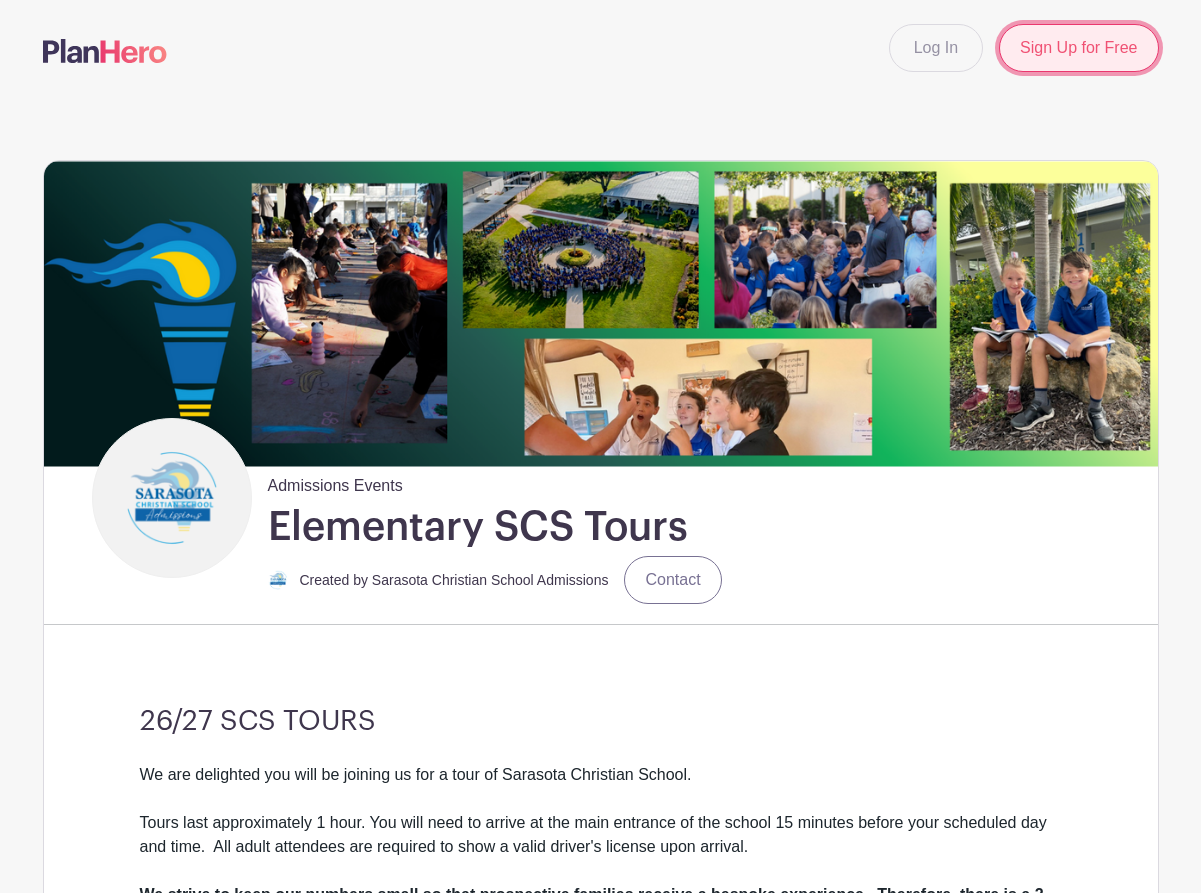 click on "Sign Up for Free" at bounding box center [1078, 48] 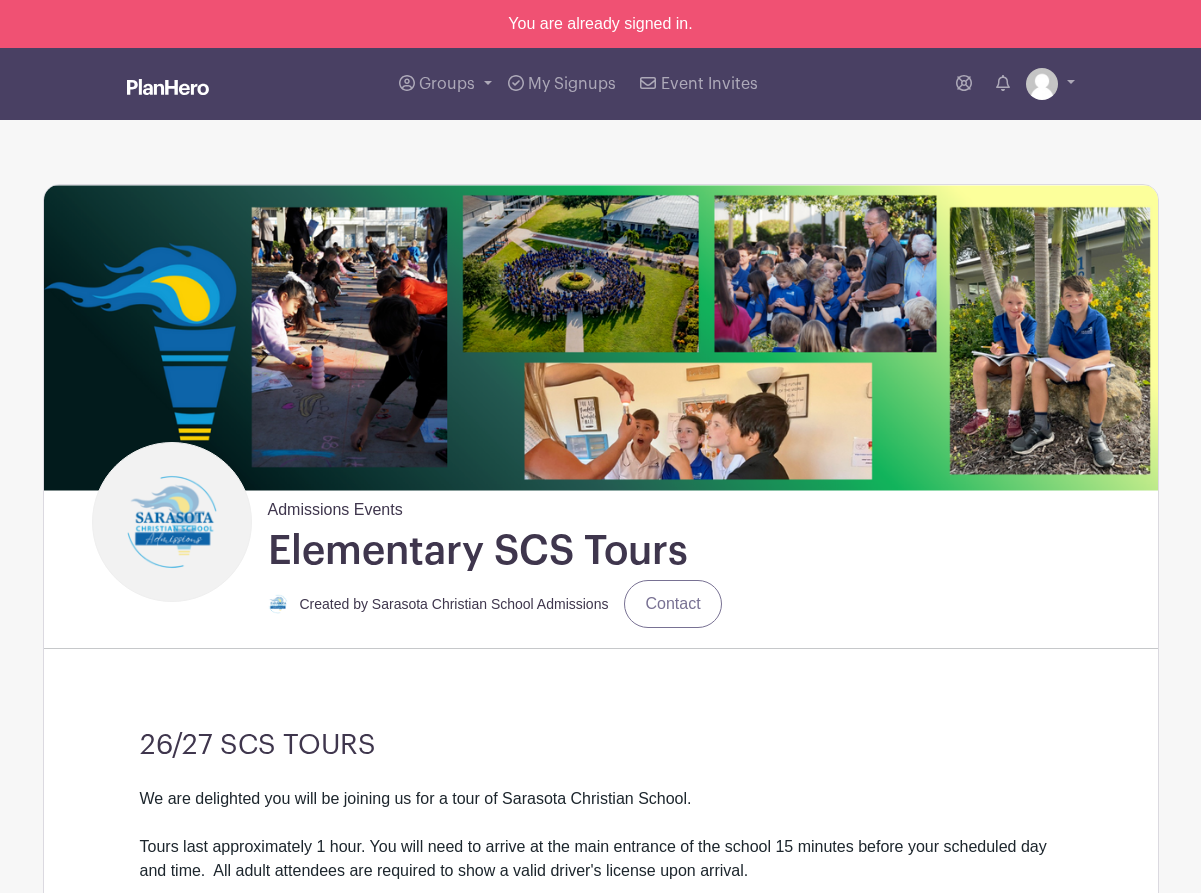 scroll, scrollTop: 0, scrollLeft: 0, axis: both 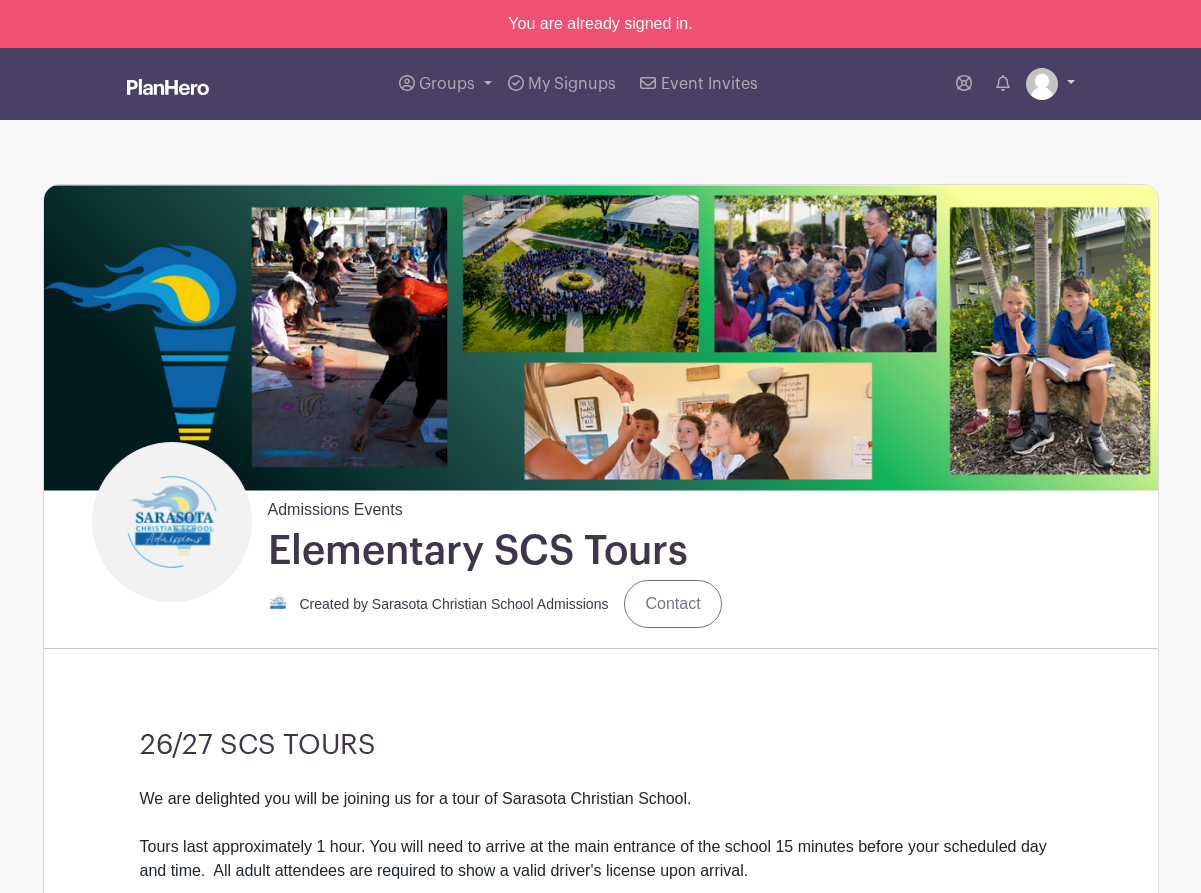 click at bounding box center (1042, 84) 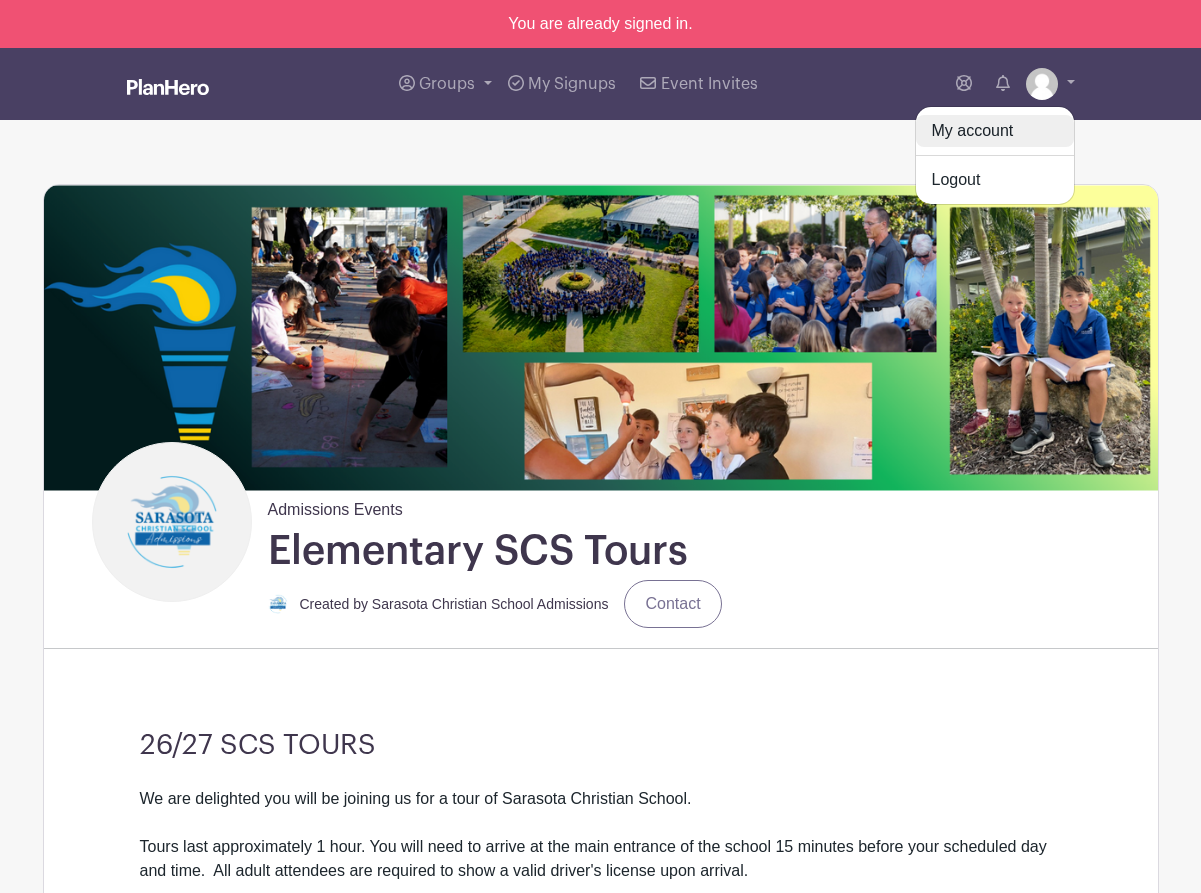 click on "My account" at bounding box center (995, 131) 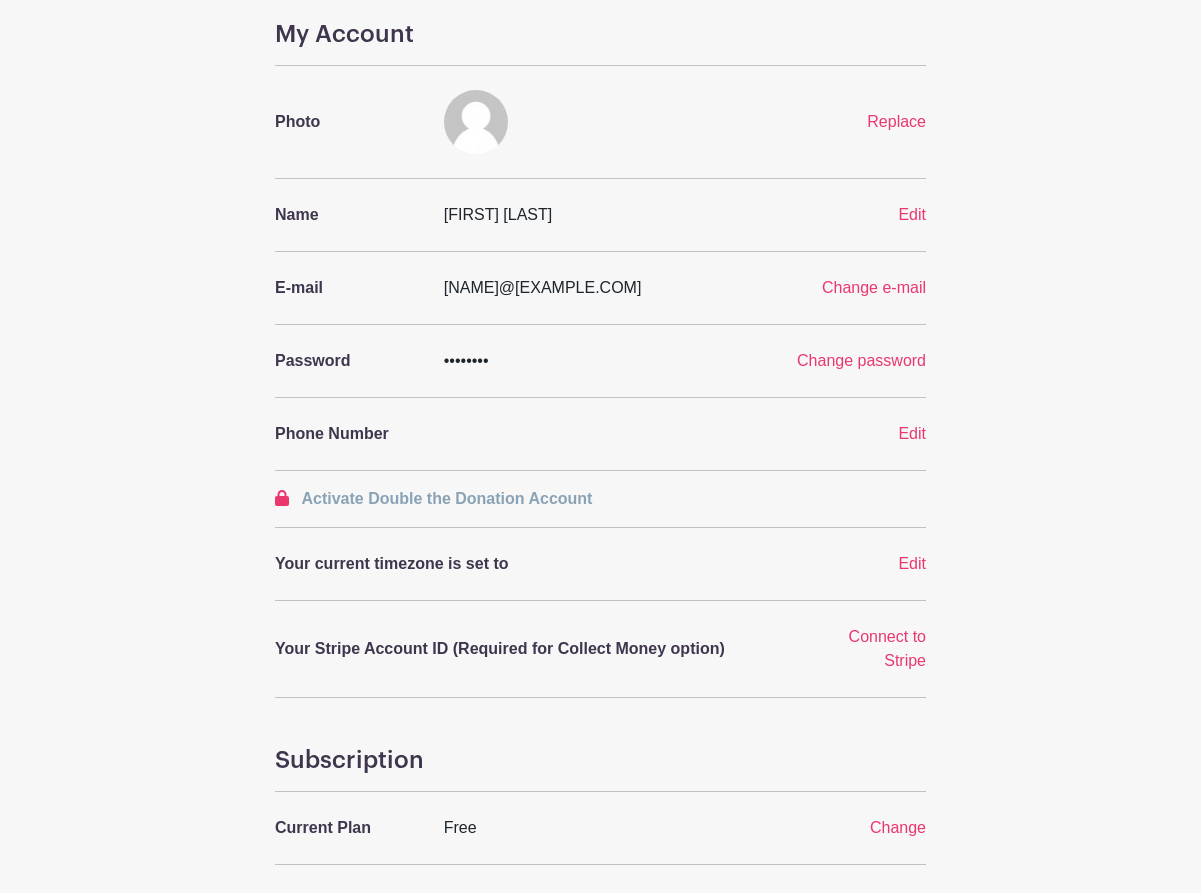 scroll, scrollTop: 0, scrollLeft: 0, axis: both 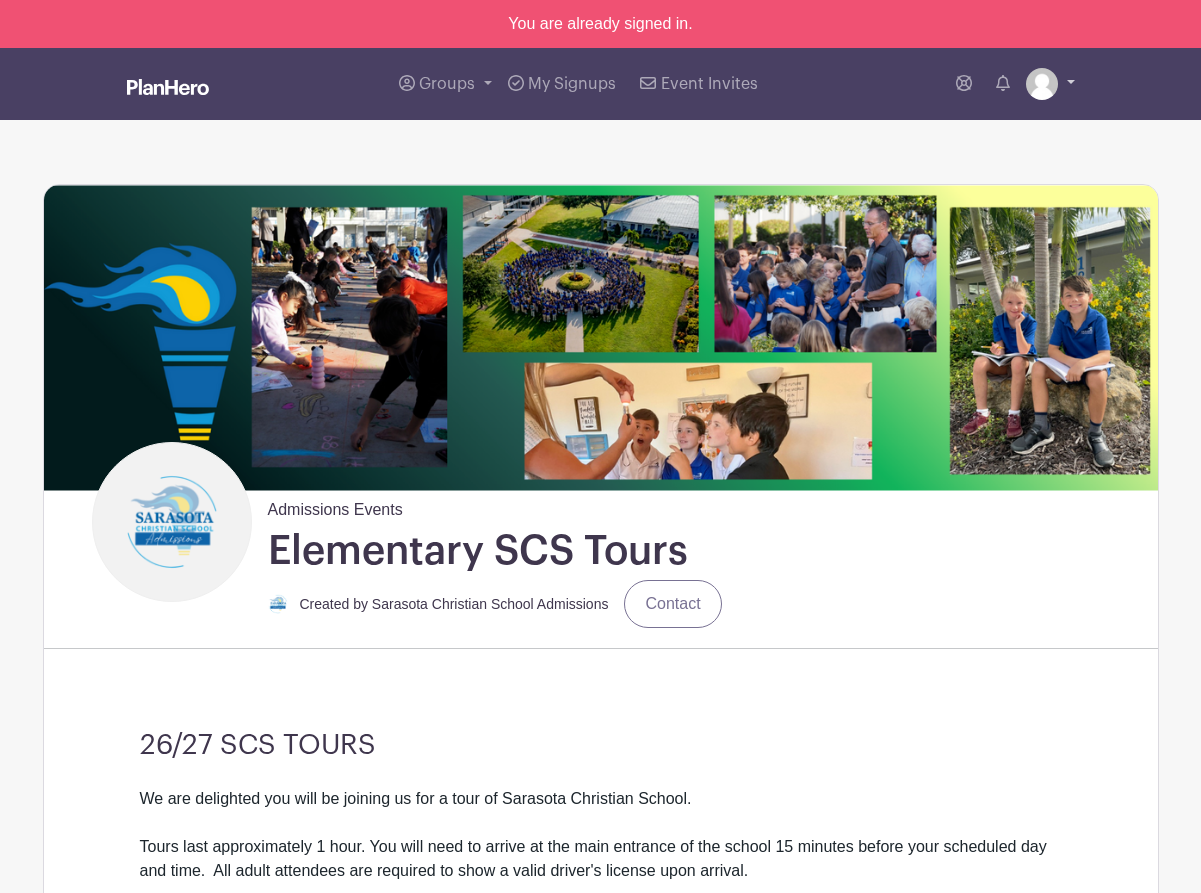 click at bounding box center (1050, 84) 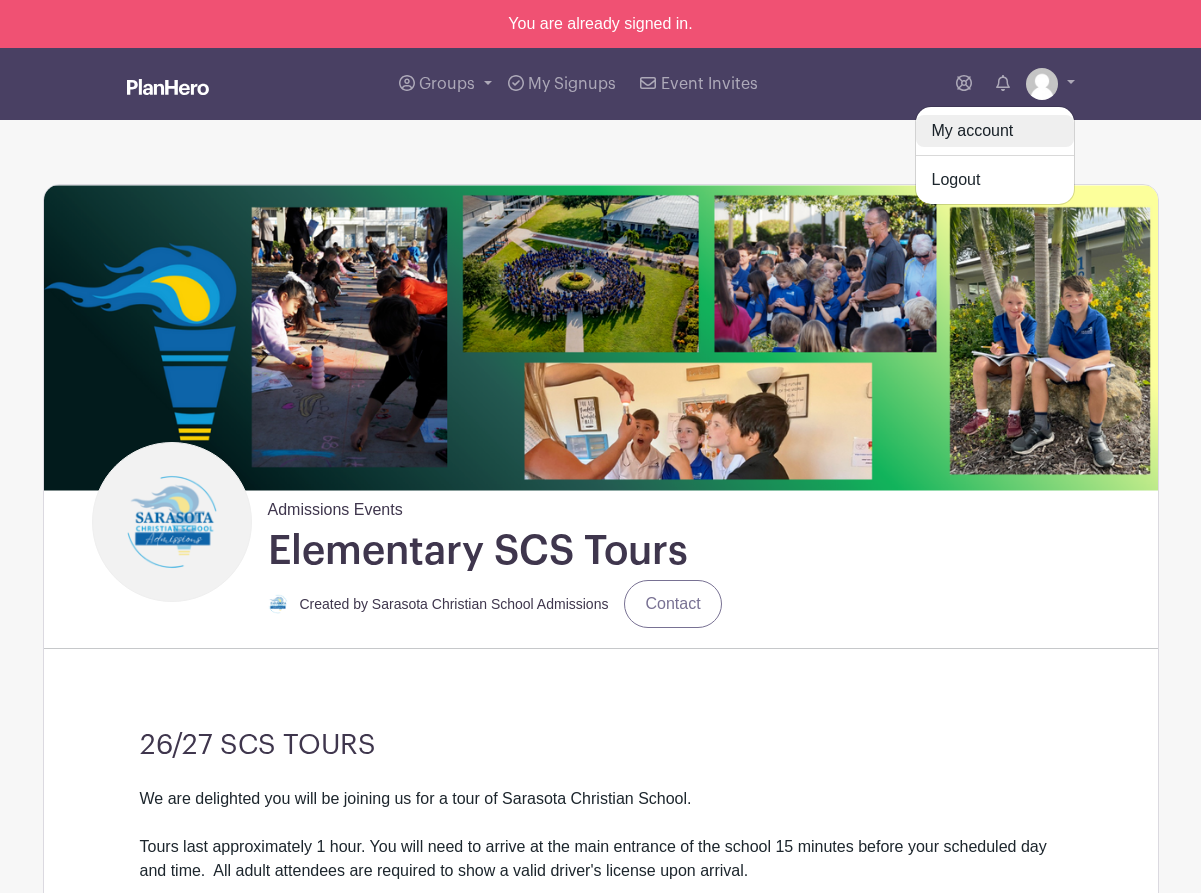 click on "My account" at bounding box center [995, 131] 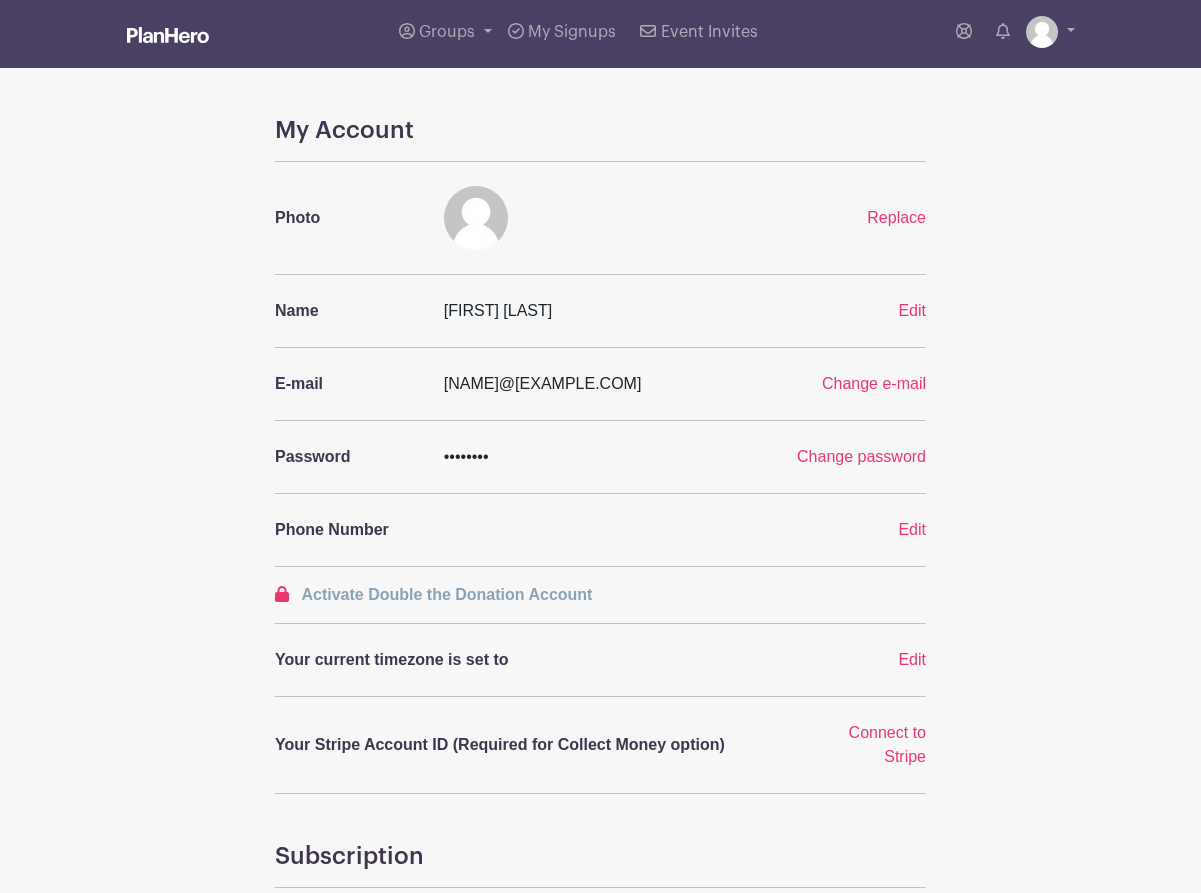 scroll, scrollTop: 0, scrollLeft: 0, axis: both 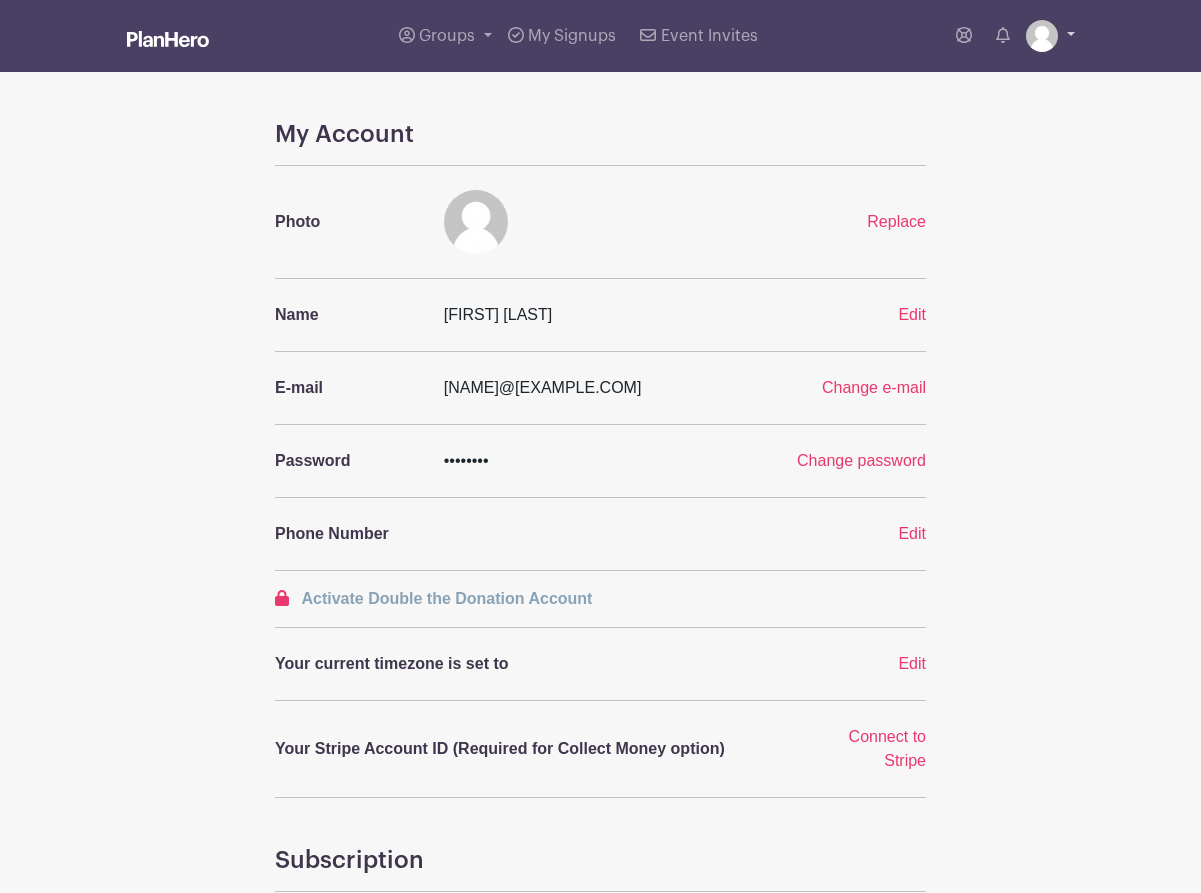 click at bounding box center (1042, 36) 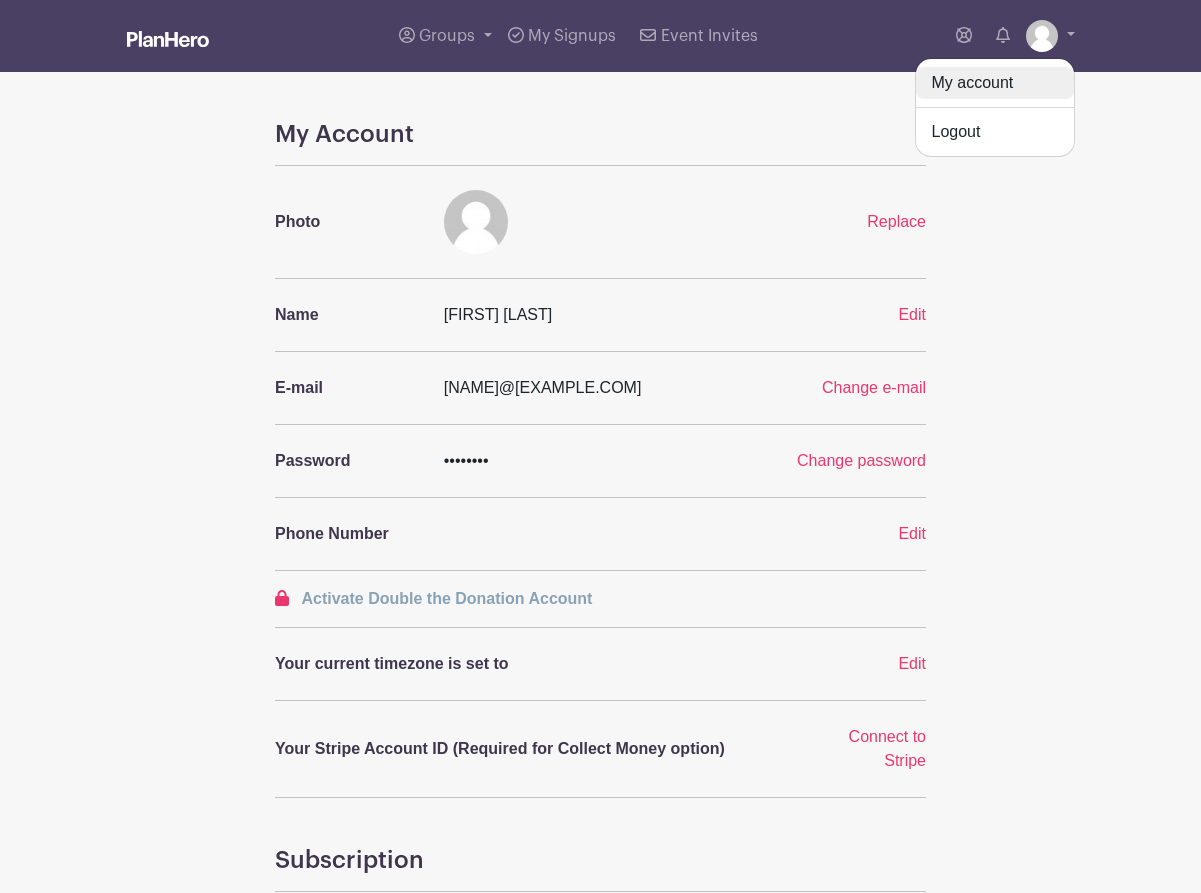 click on "My account" at bounding box center (995, 83) 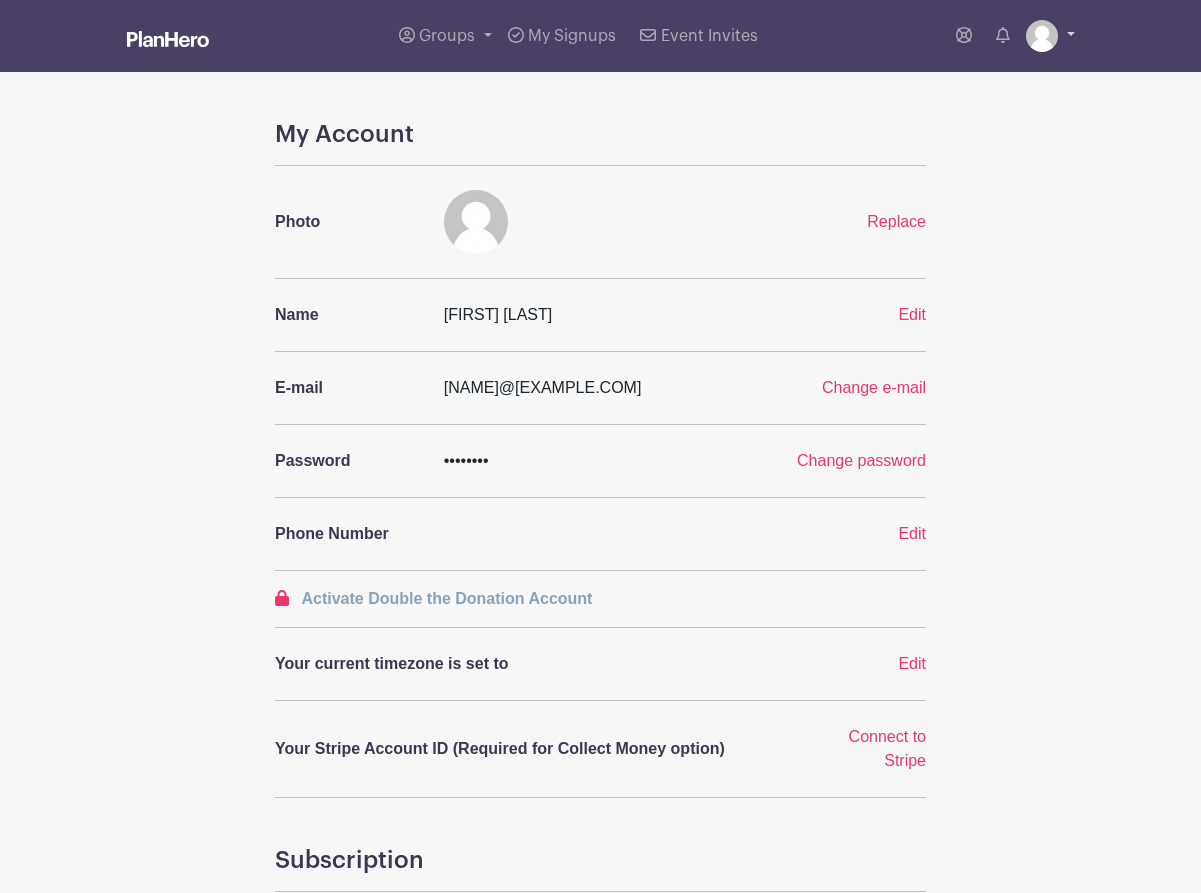 click at bounding box center [1042, 36] 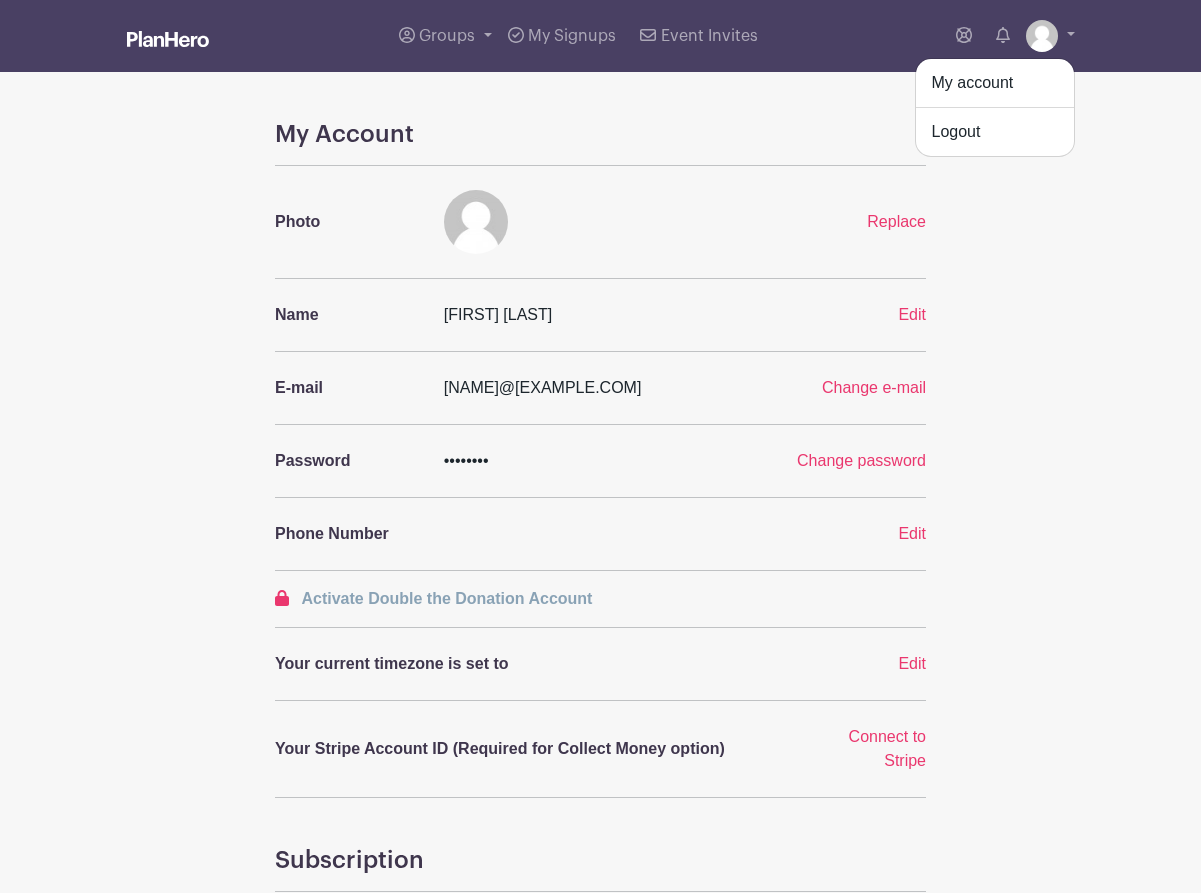 click on "Groups
All Groups
Meini's Events
My Signups
Event Invites
My account
Logout
My Account
Photo
Replace
Name" at bounding box center (600, 736) 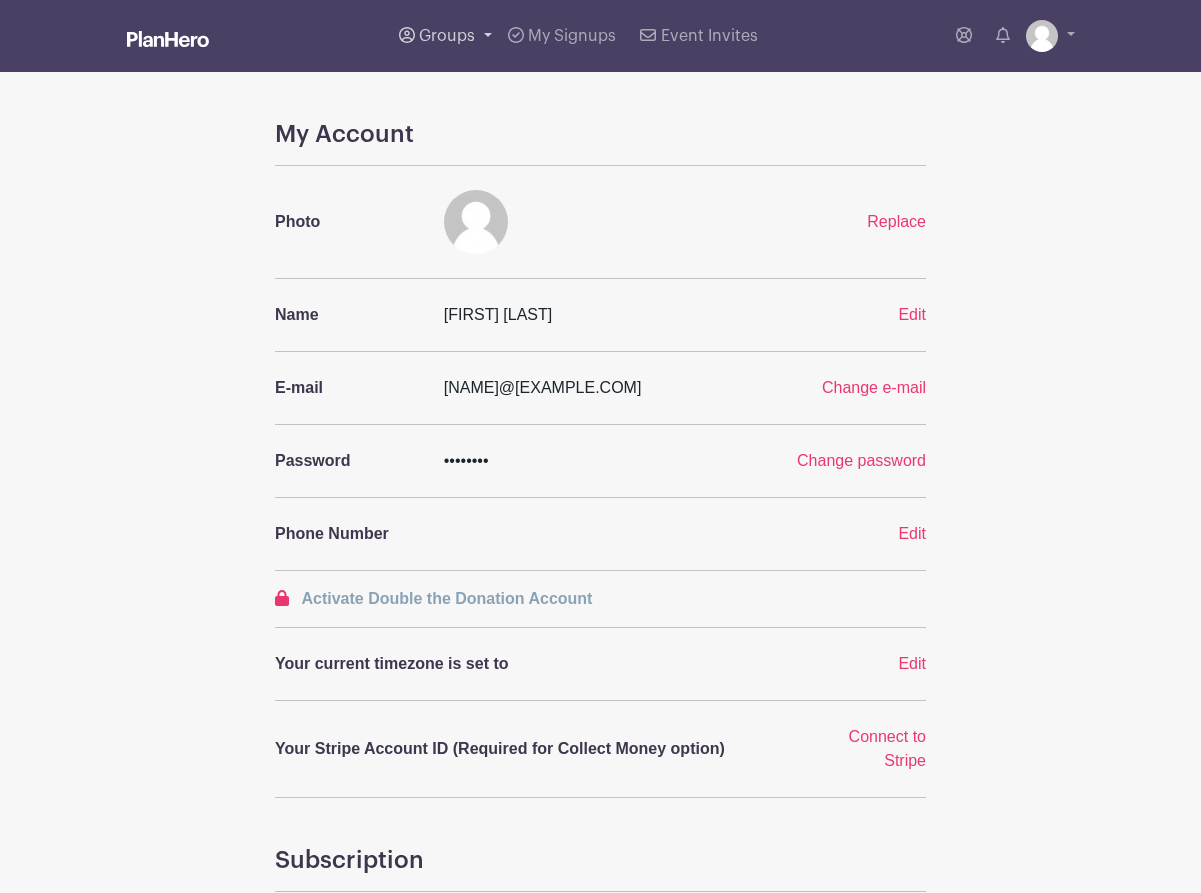click on "Groups" at bounding box center [447, 36] 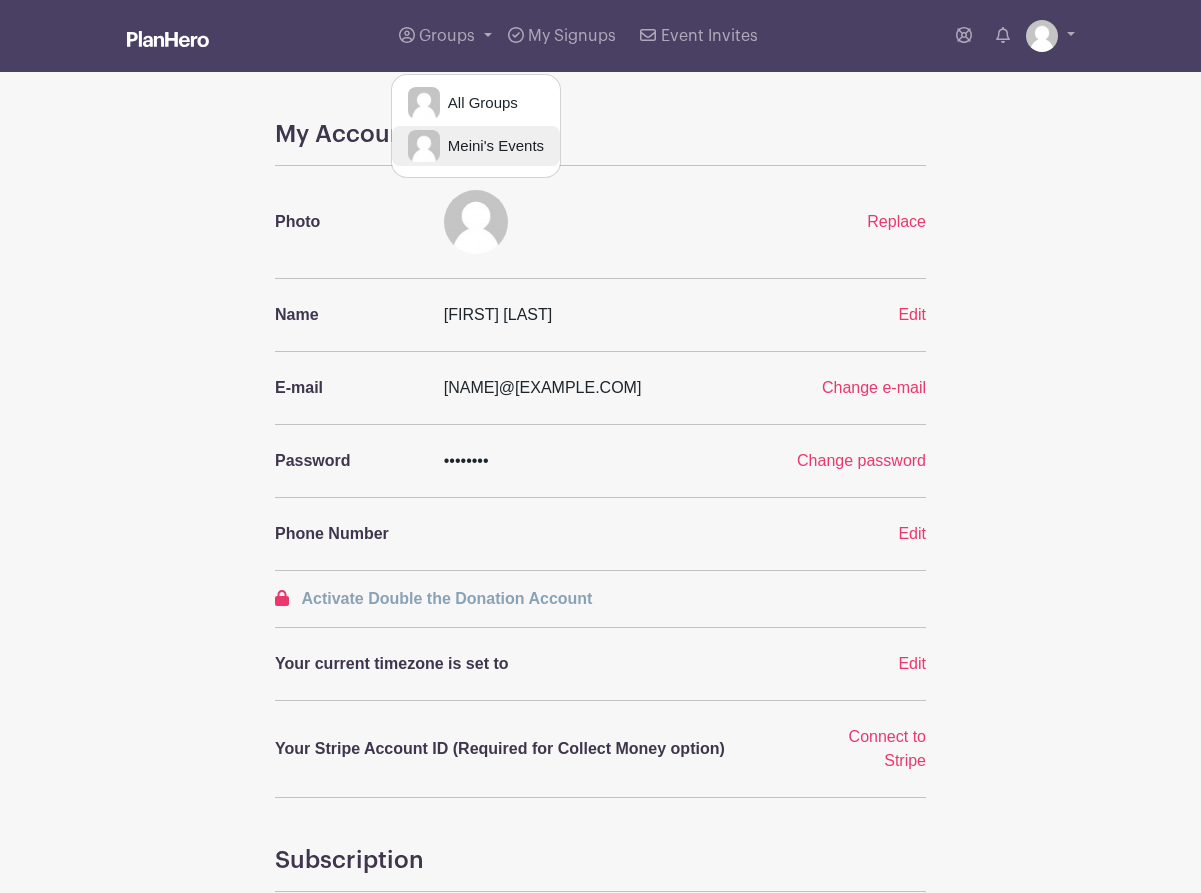 click on "Meini's Events" at bounding box center (492, 146) 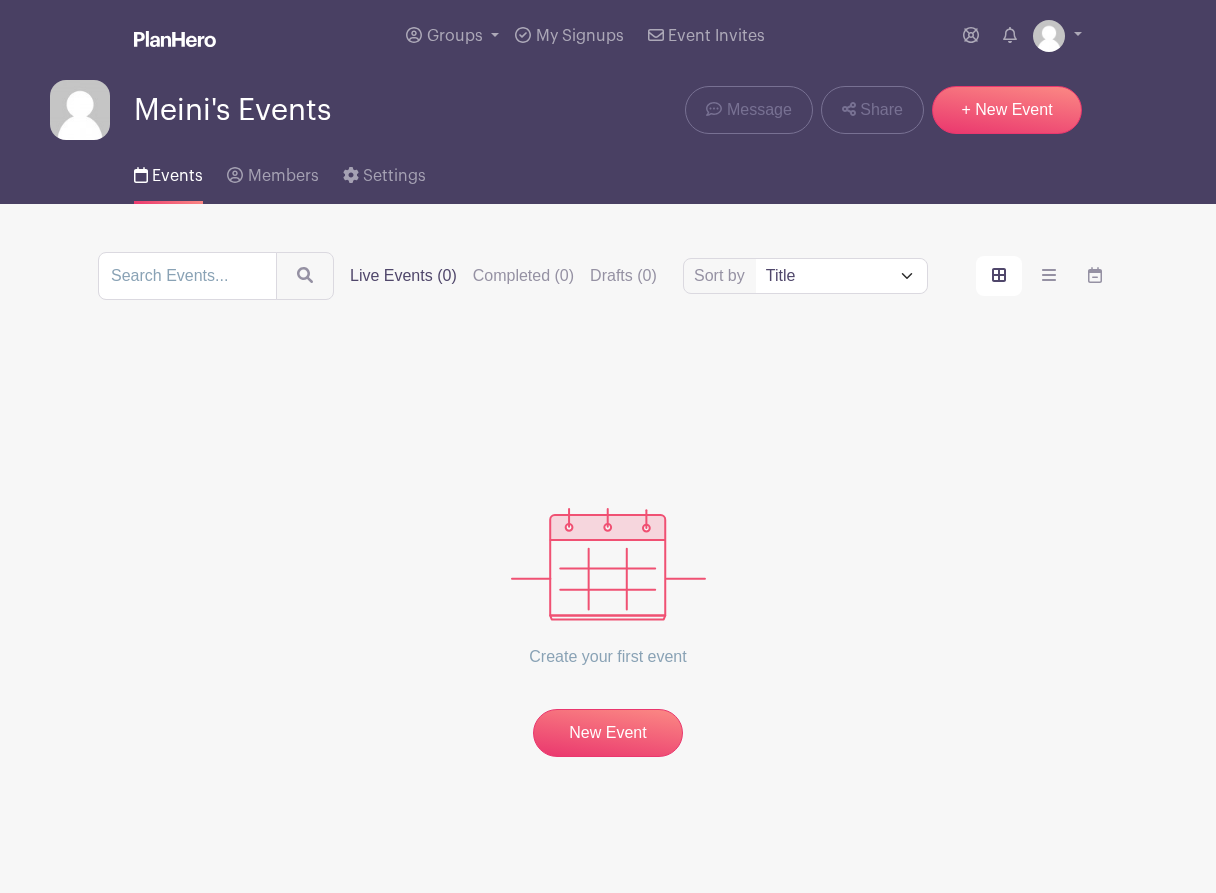 click on "Title
Recently modified
Newest
Upcoming dates" at bounding box center (841, 276) 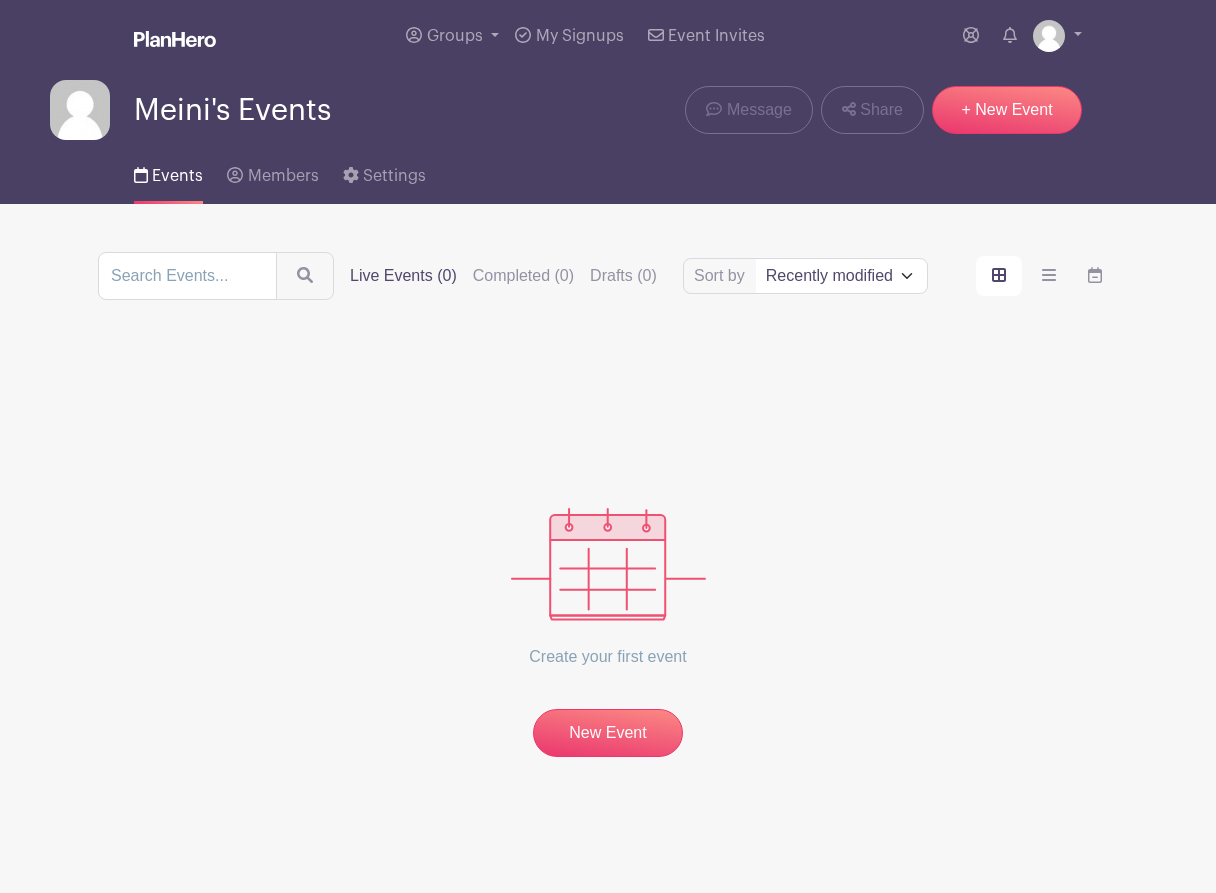 click on "Title
Recently modified
Newest
Upcoming dates" at bounding box center [841, 276] 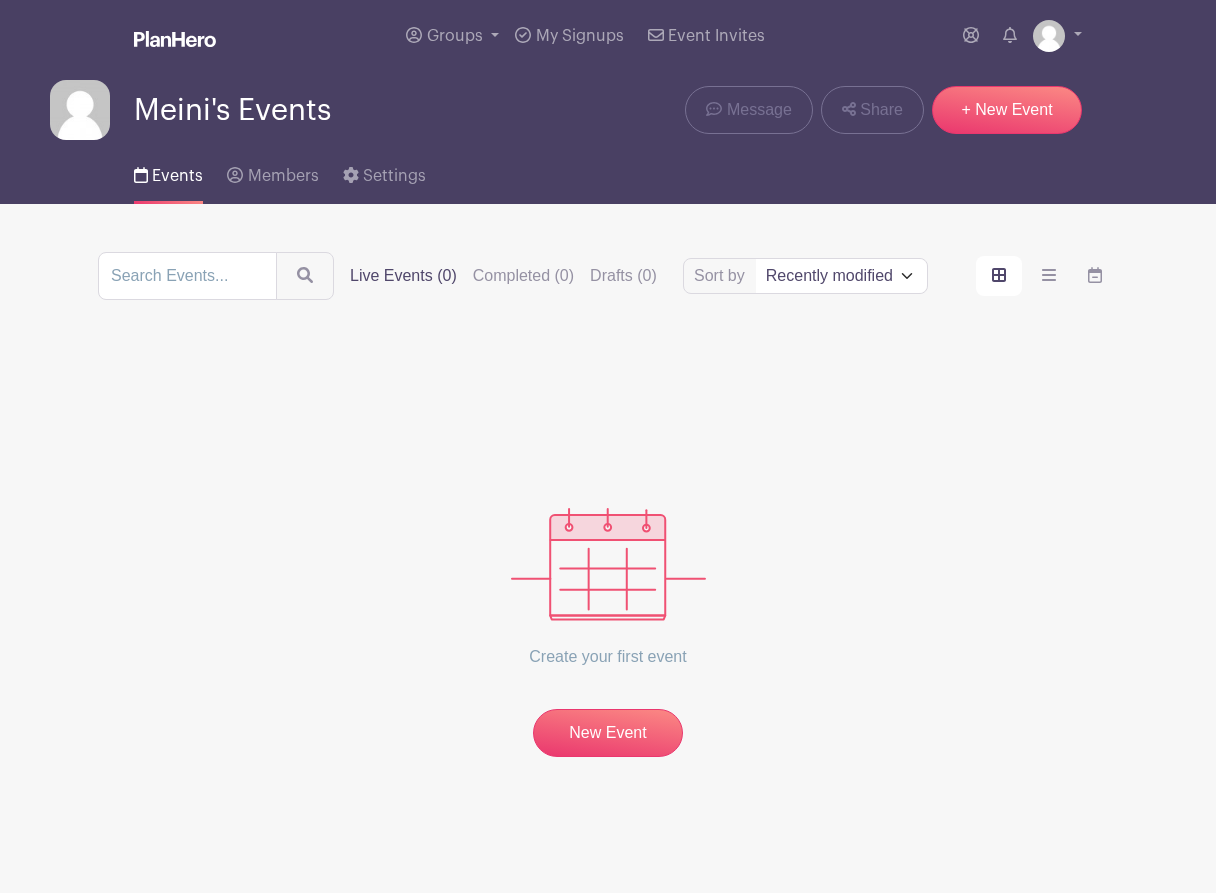 click on "Title
Recently modified
Newest
Upcoming dates" at bounding box center [841, 276] 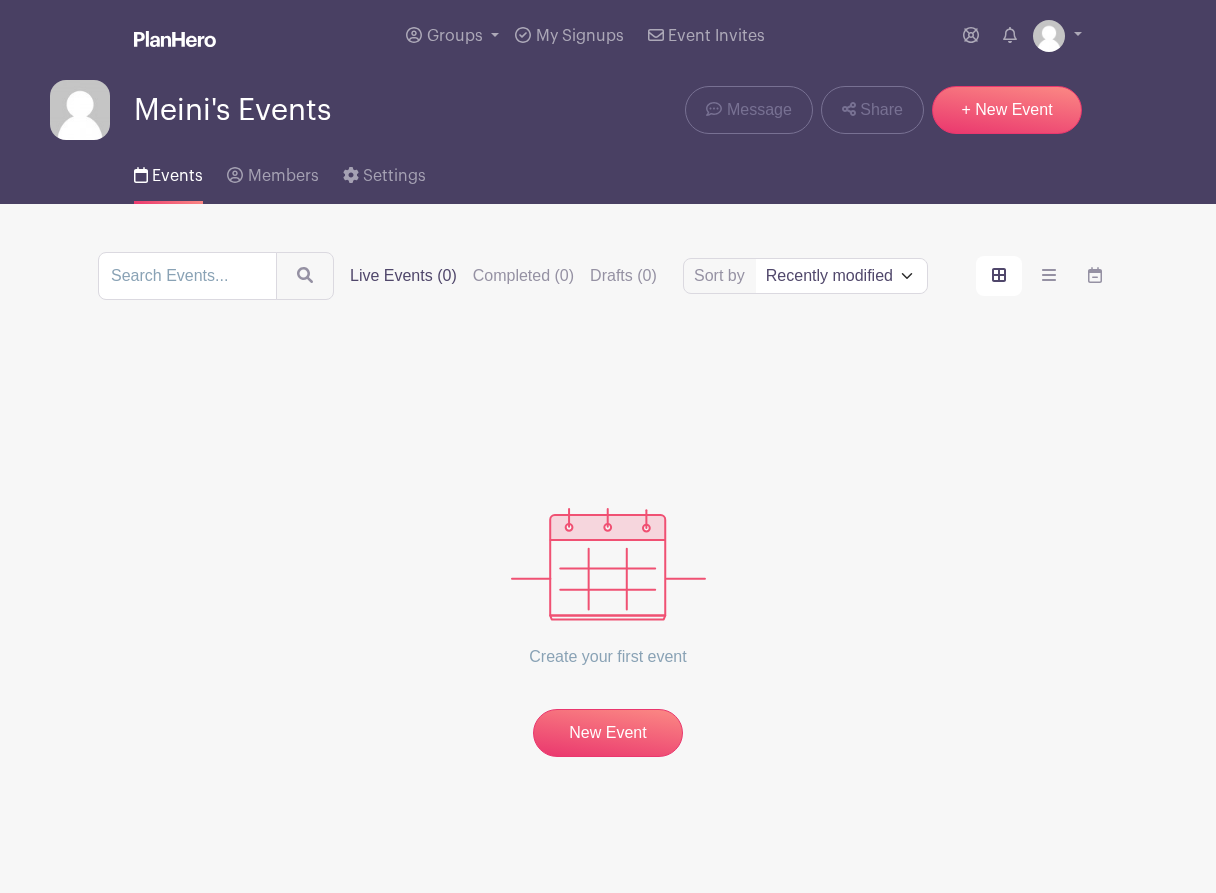 click on "Create your first event
New Event" at bounding box center [608, 552] 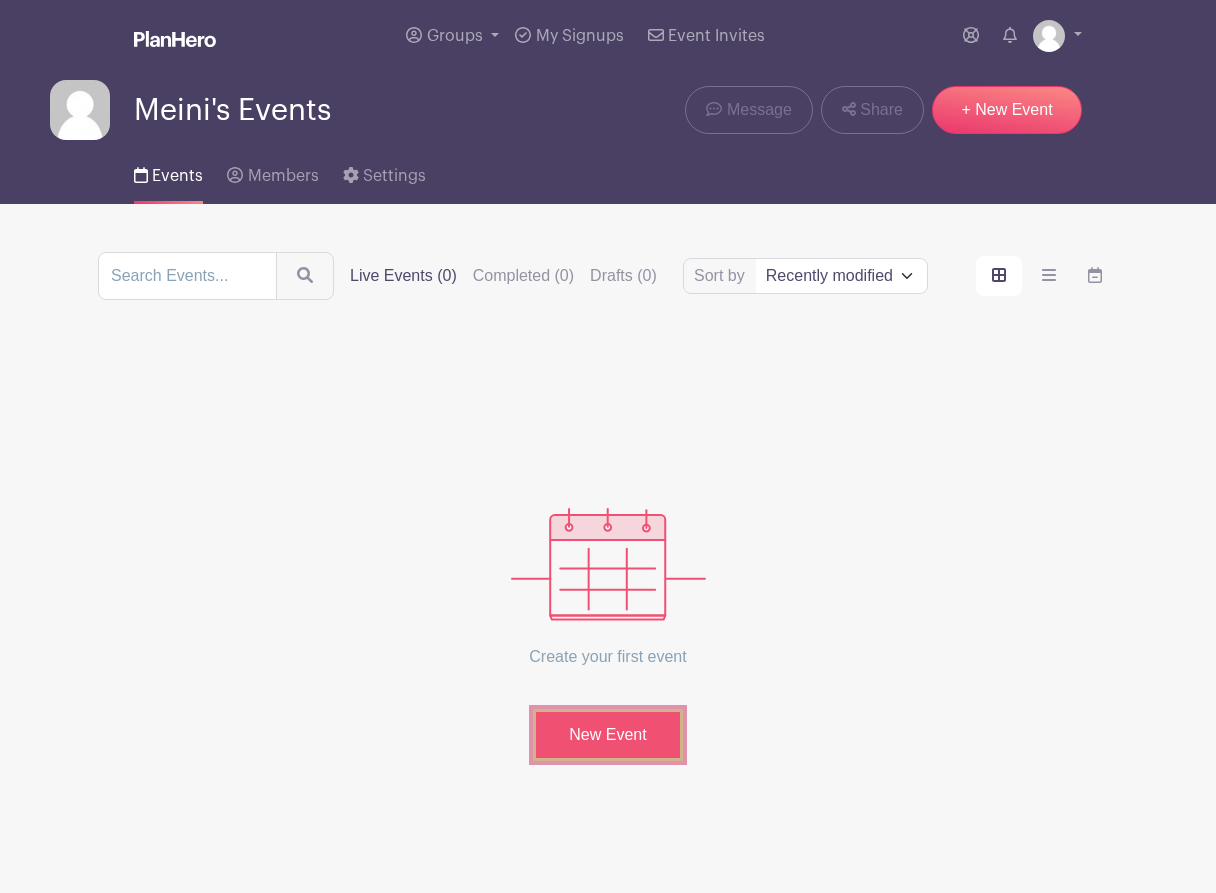 click on "New Event" at bounding box center [608, 735] 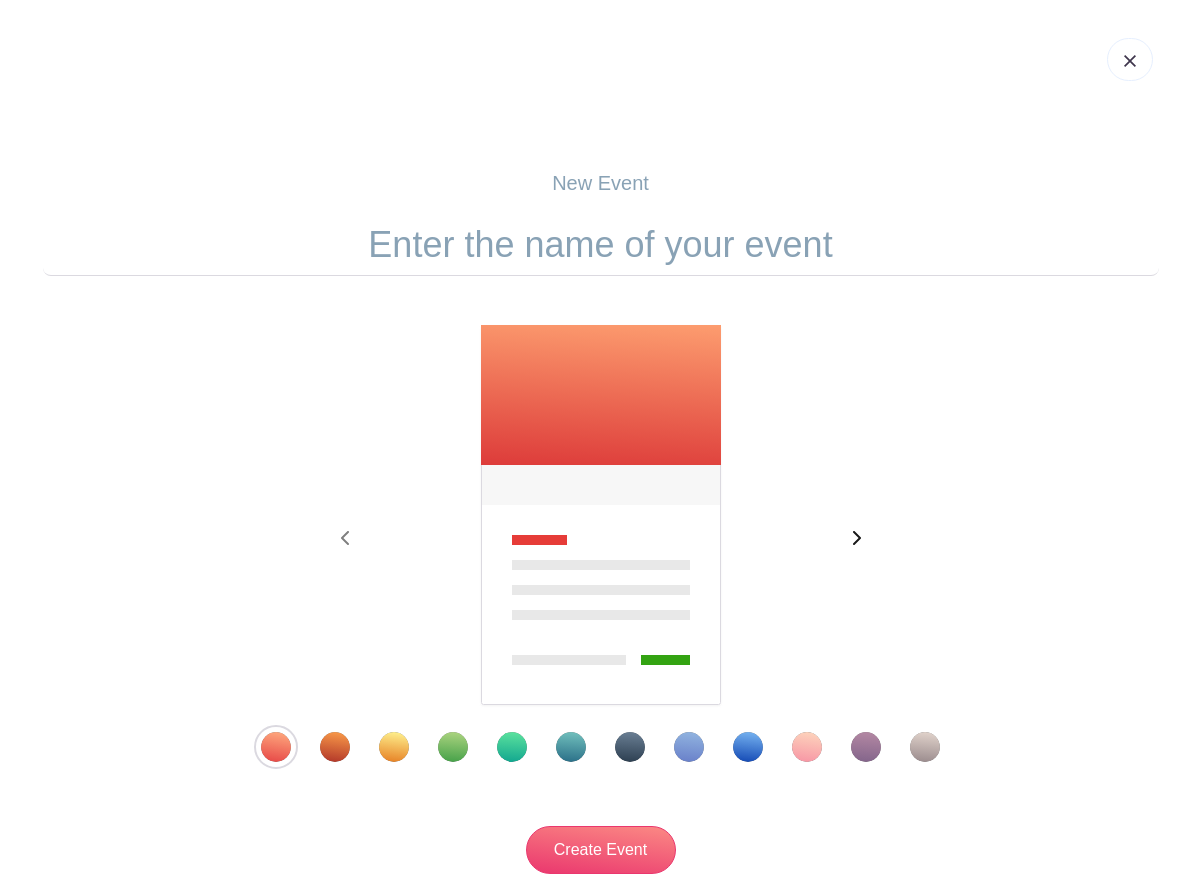 click at bounding box center [856, 539] 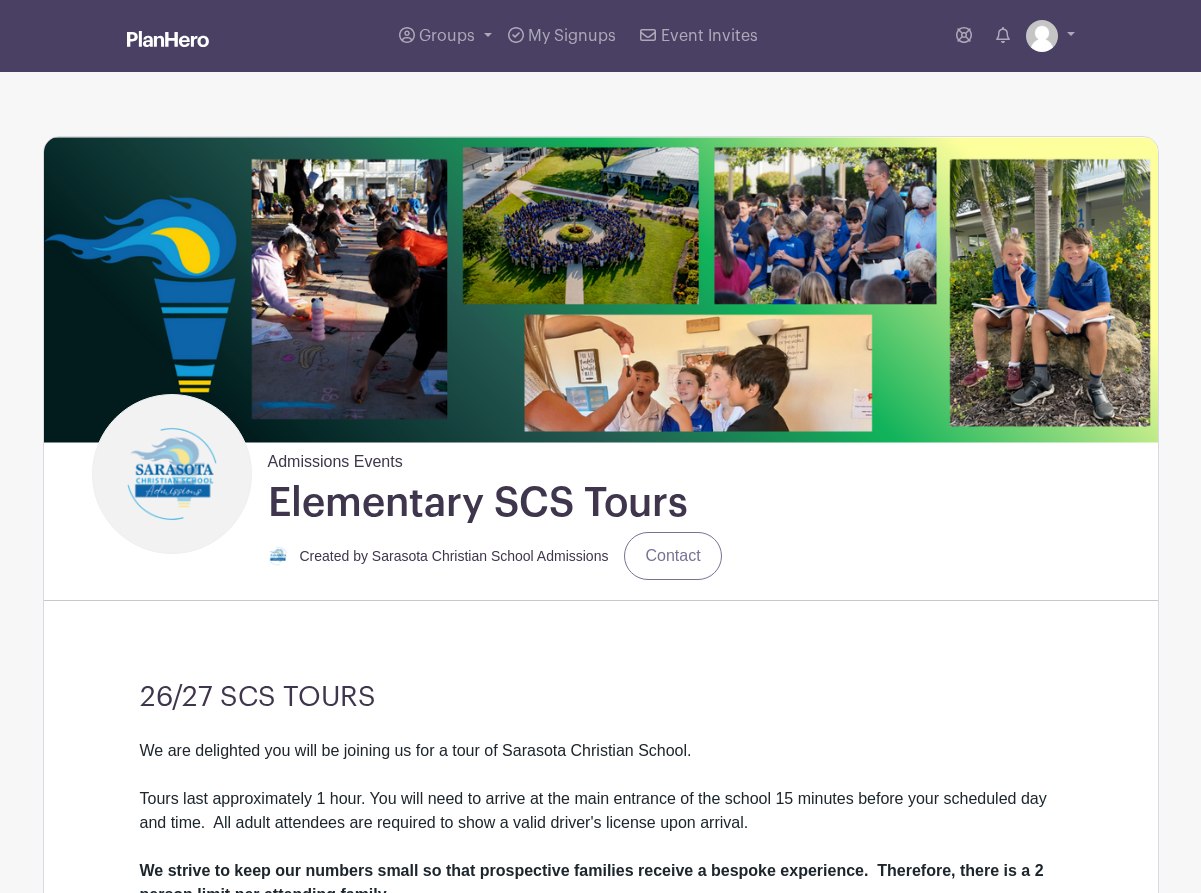 scroll, scrollTop: 0, scrollLeft: 0, axis: both 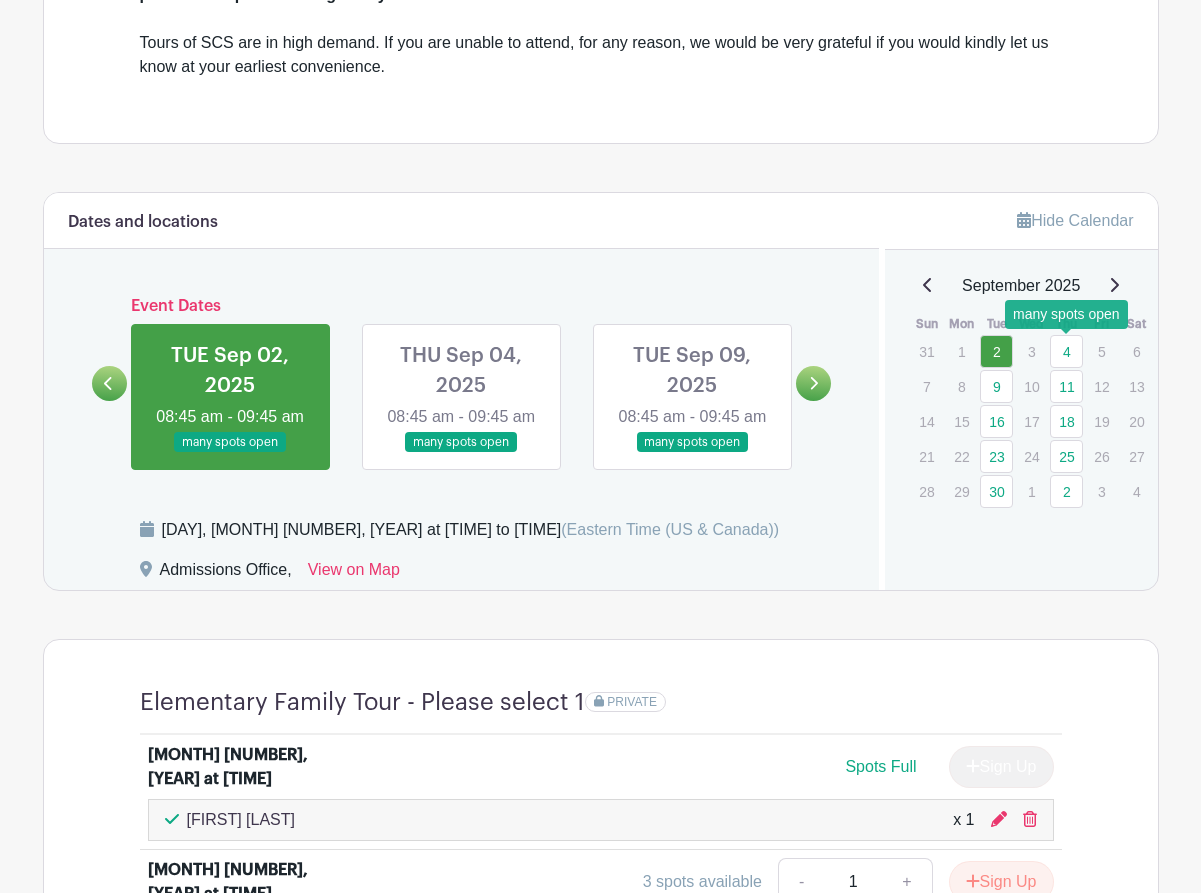 click on "4" at bounding box center (1066, 351) 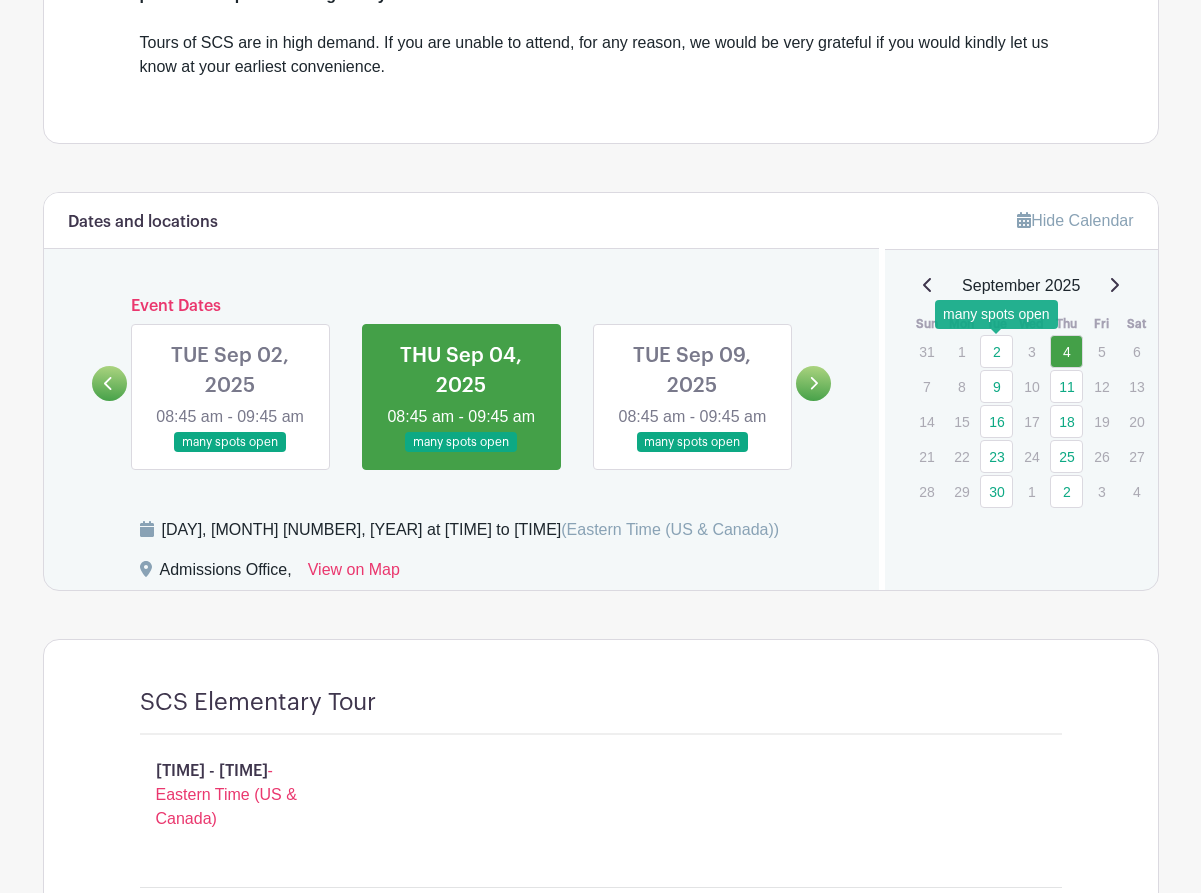 click on "2" at bounding box center (996, 351) 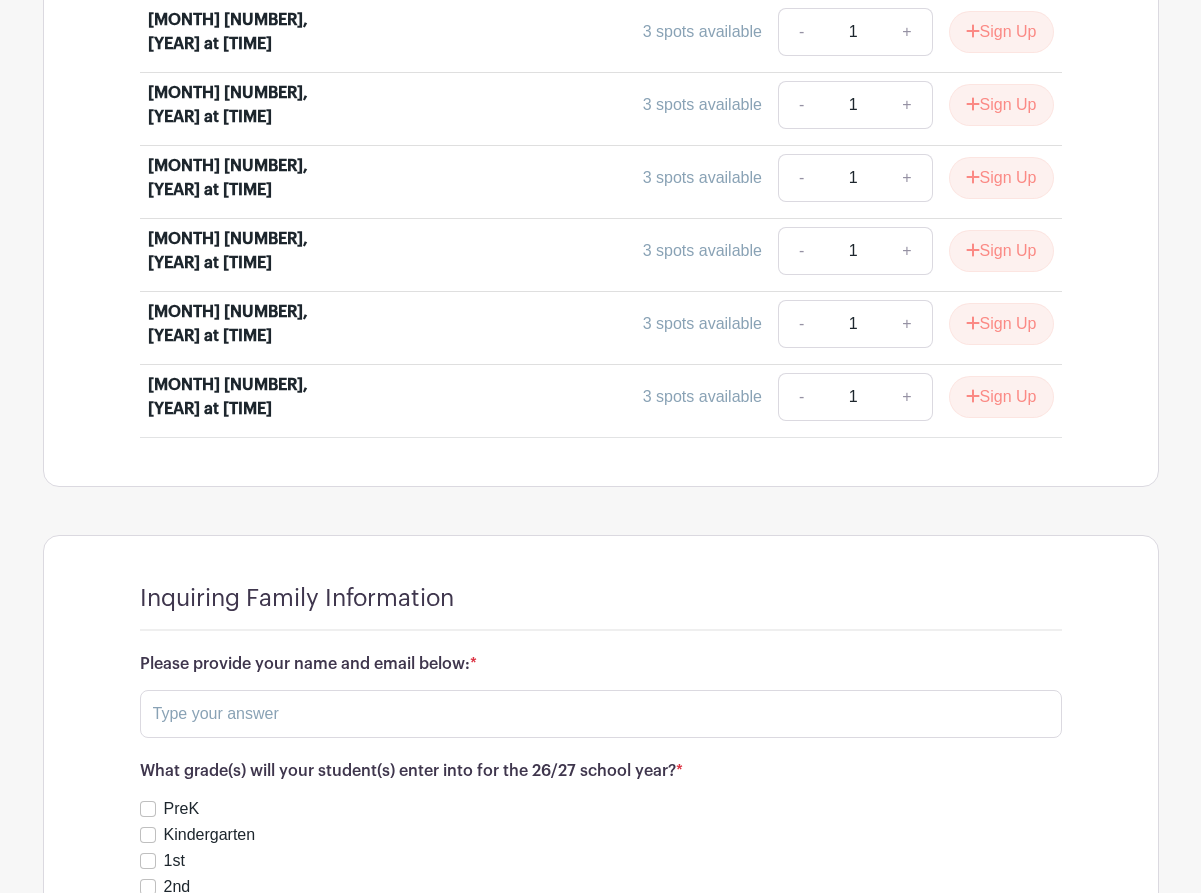 scroll, scrollTop: 2981, scrollLeft: 0, axis: vertical 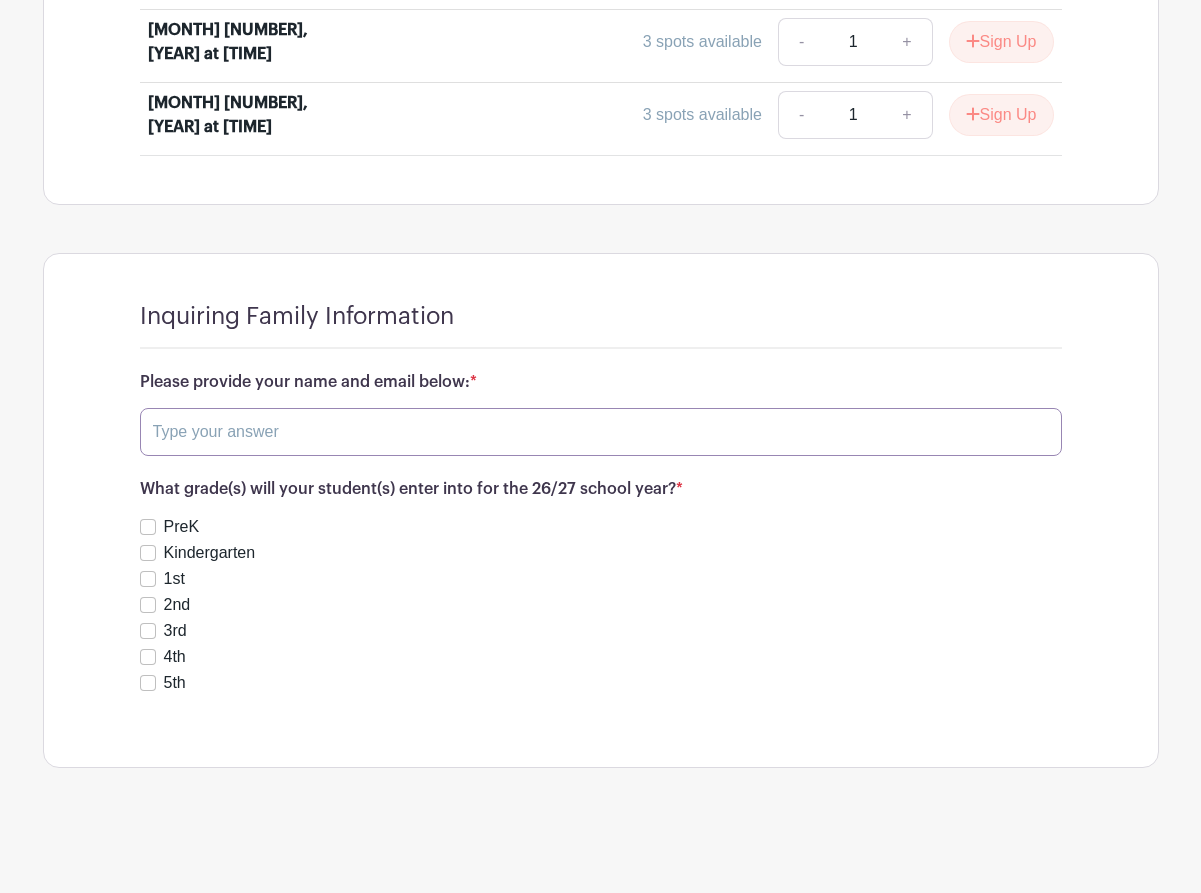 click at bounding box center (601, 432) 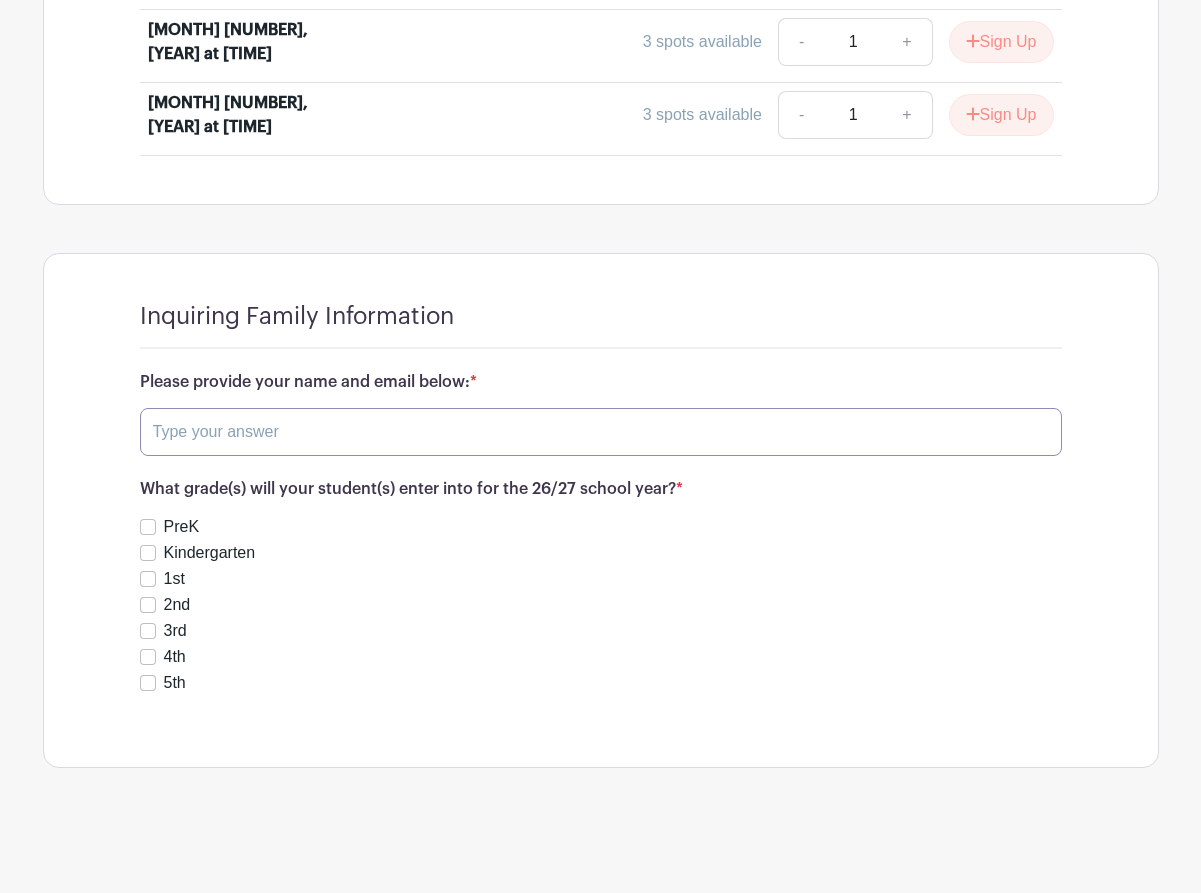 type on "[FIRST] [LAST]" 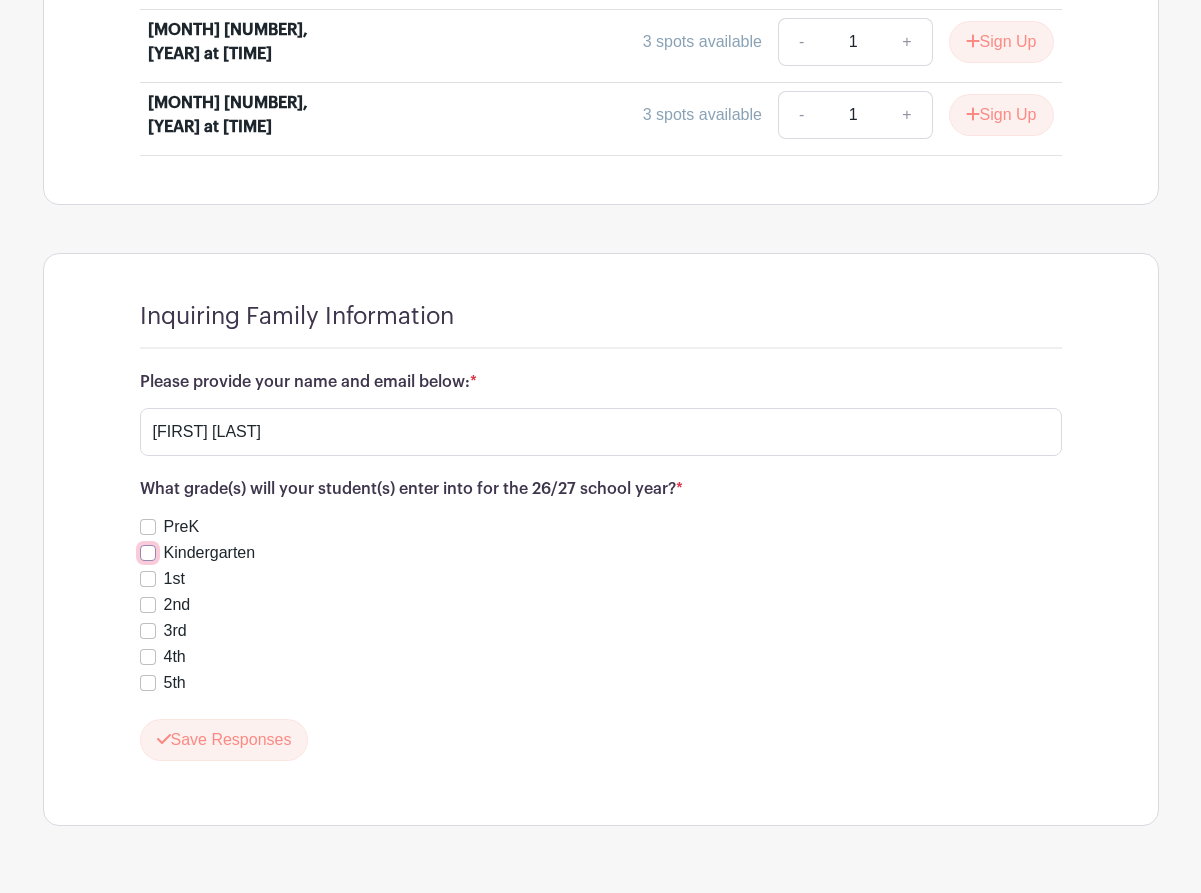 click on "Kindergarten" at bounding box center [148, 553] 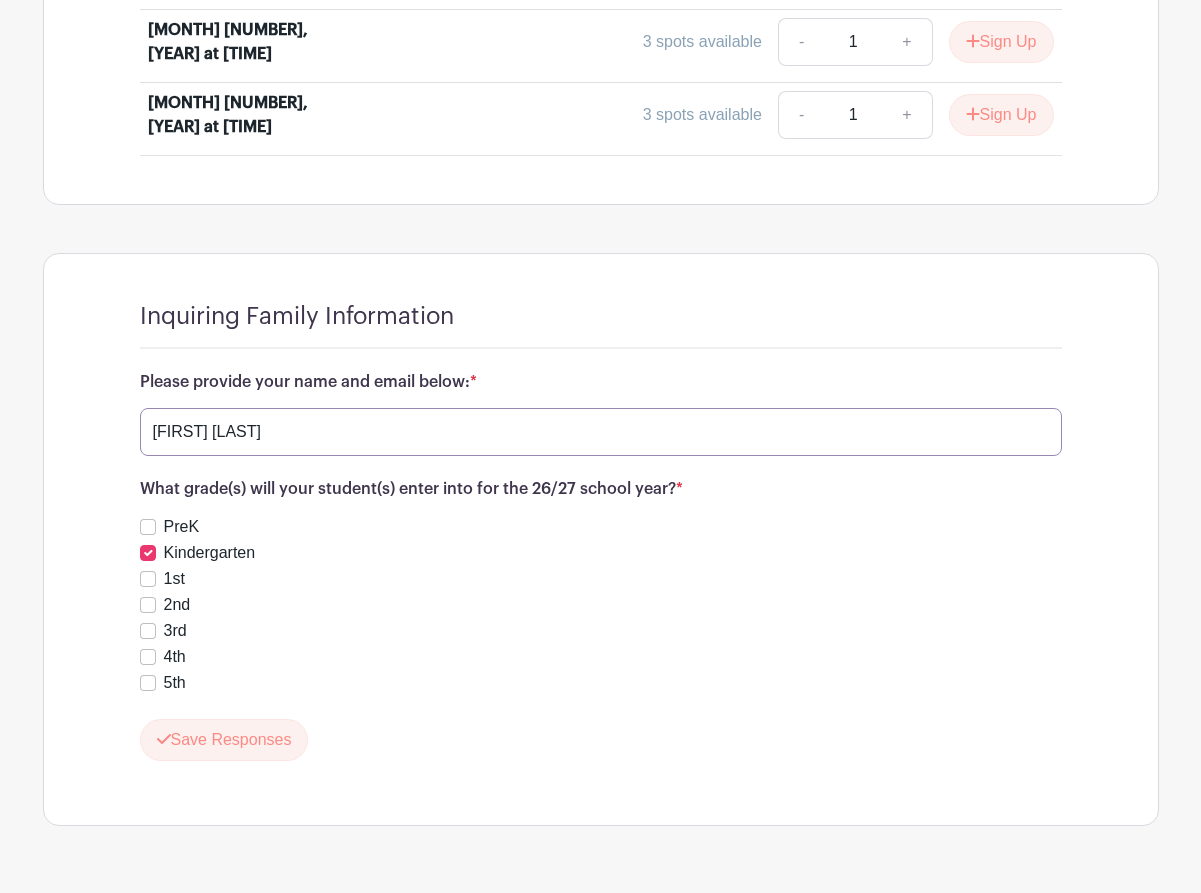 click on "[FIRST] [LAST]" at bounding box center (601, 432) 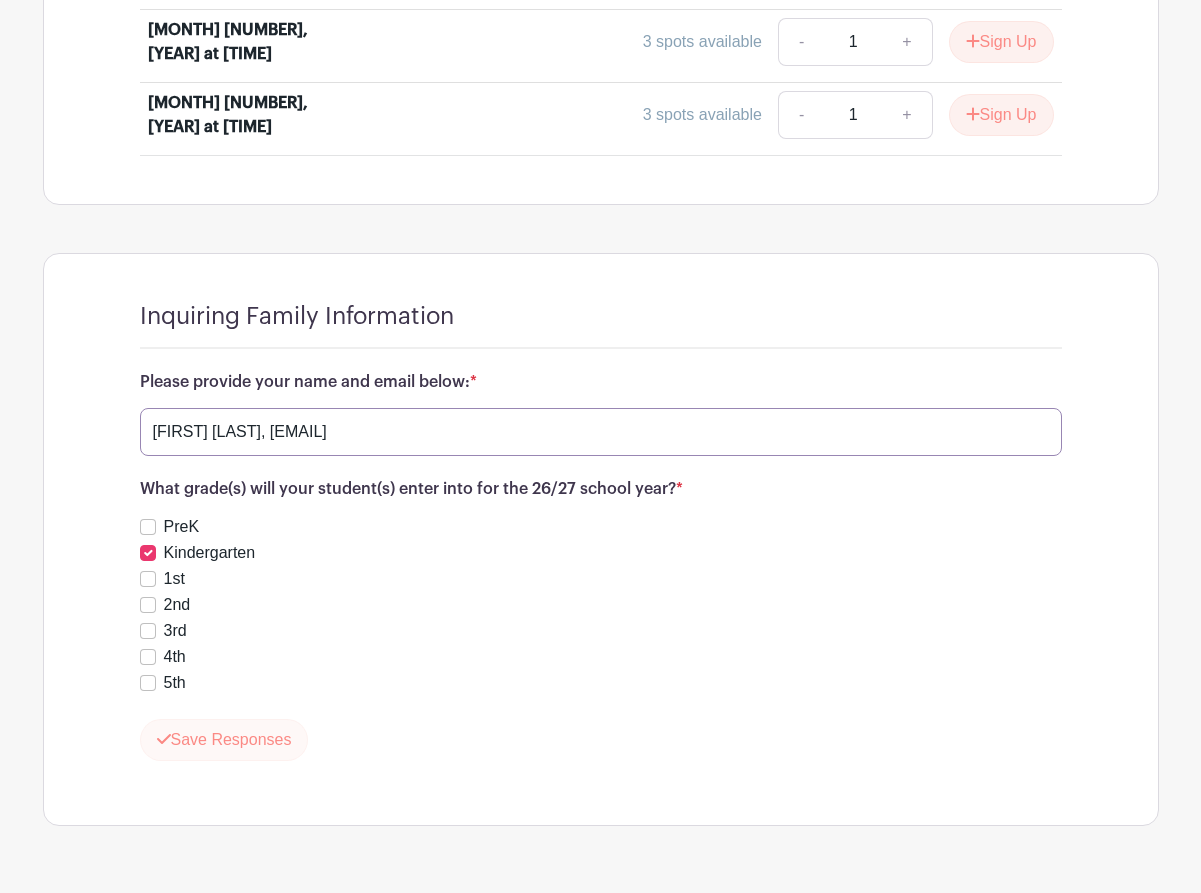 type on "Meini McKinnon, meinimckinnon39@yahoo.com" 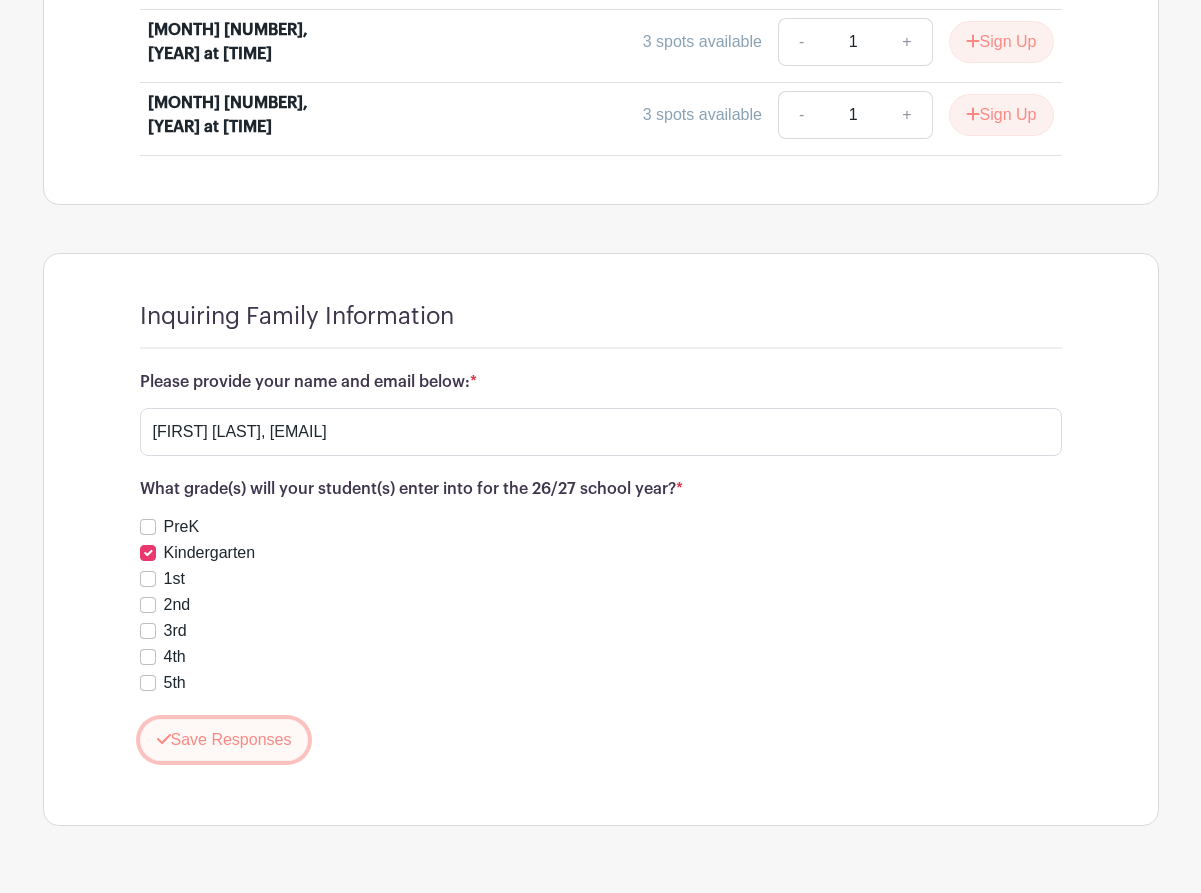 click on "Save Responses" at bounding box center (224, 740) 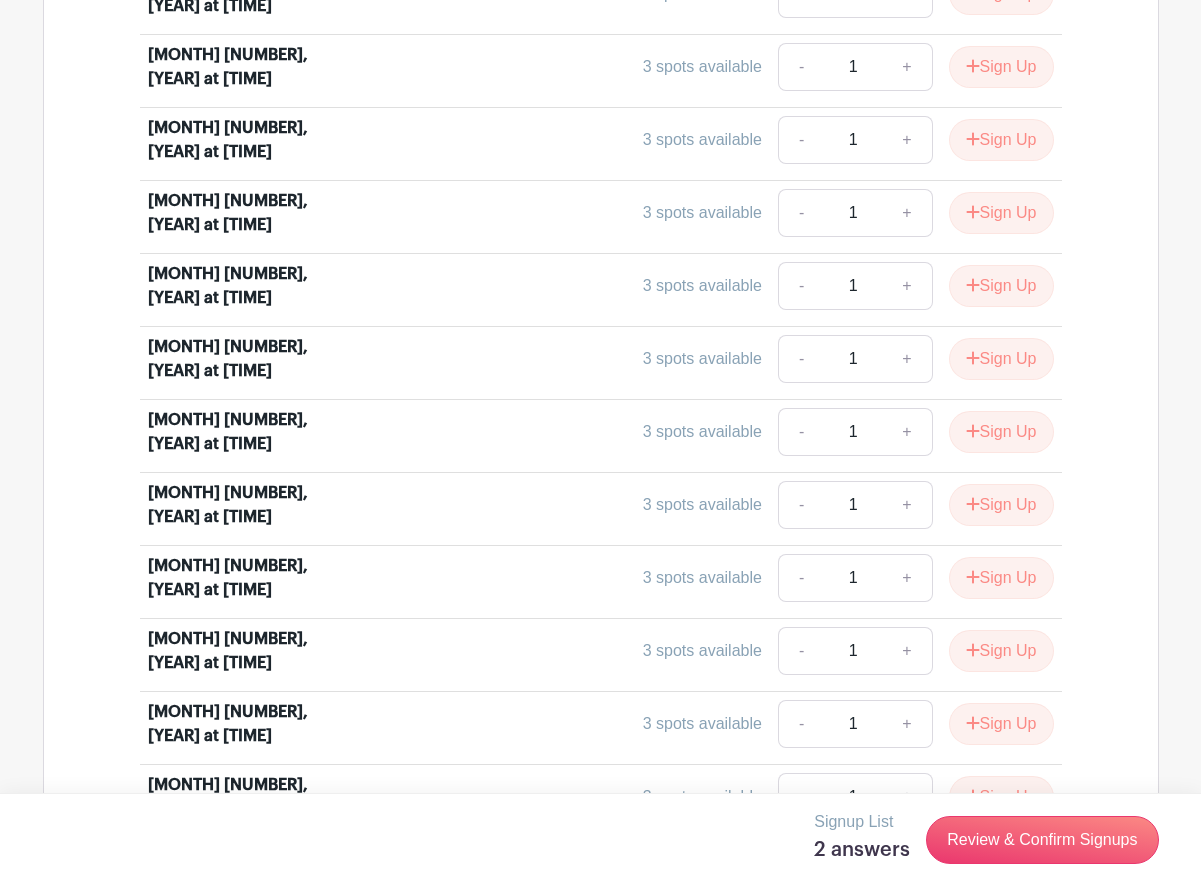 scroll, scrollTop: 2081, scrollLeft: 0, axis: vertical 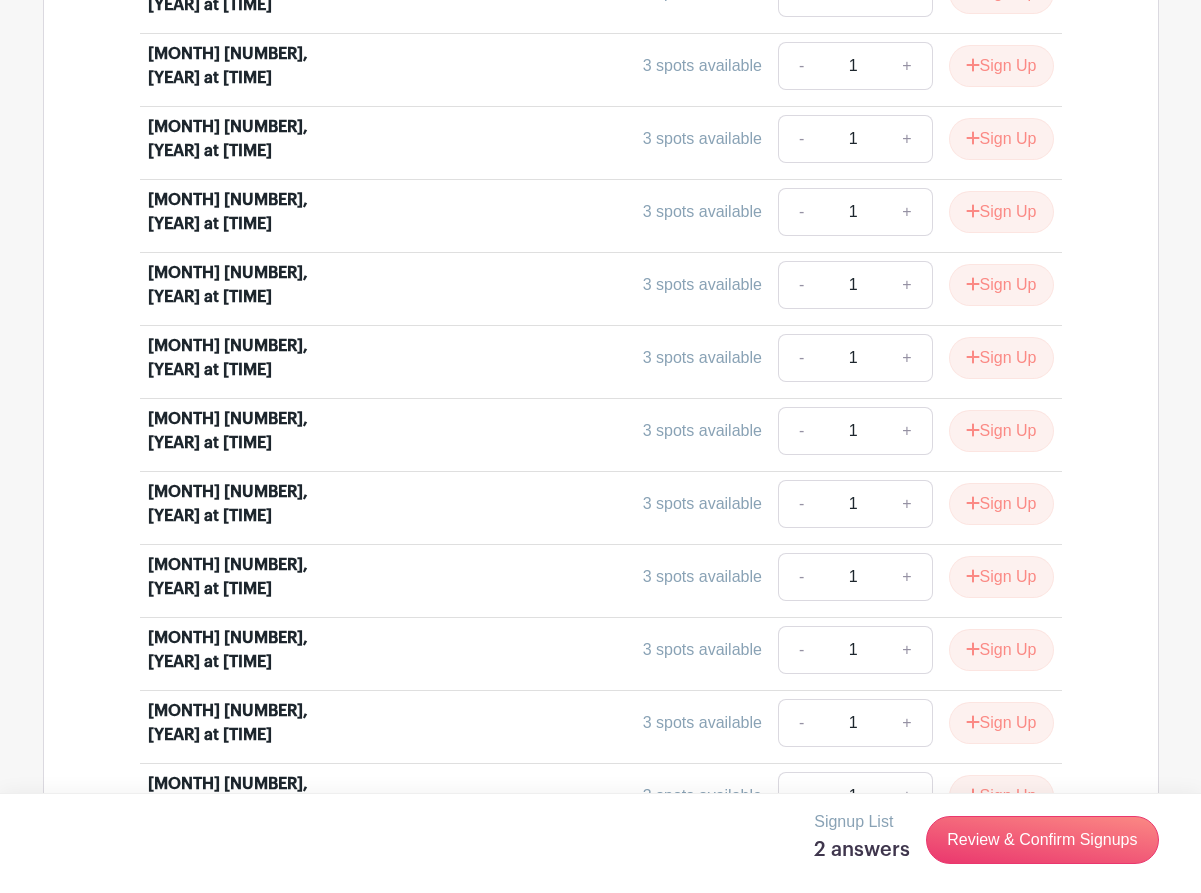 click on "2 answers" at bounding box center [862, 850] 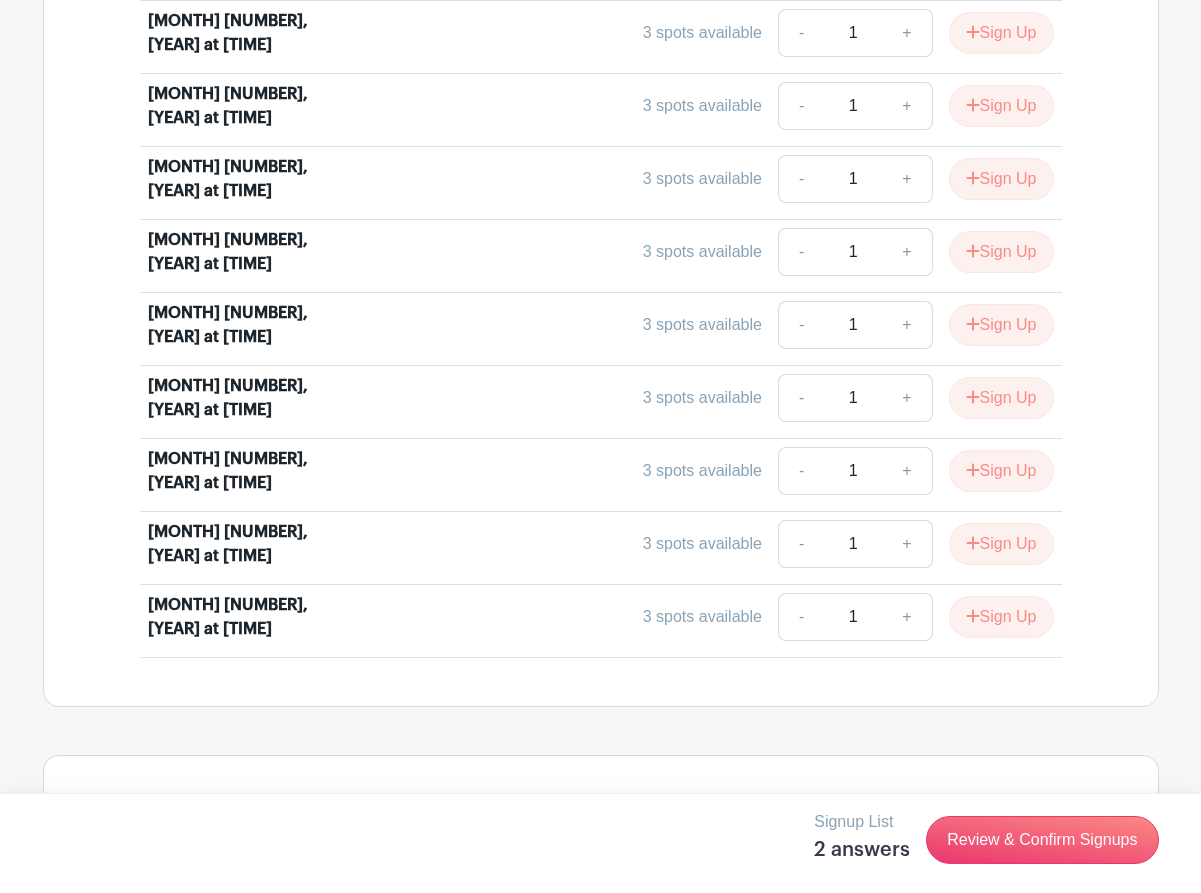scroll, scrollTop: 2481, scrollLeft: 0, axis: vertical 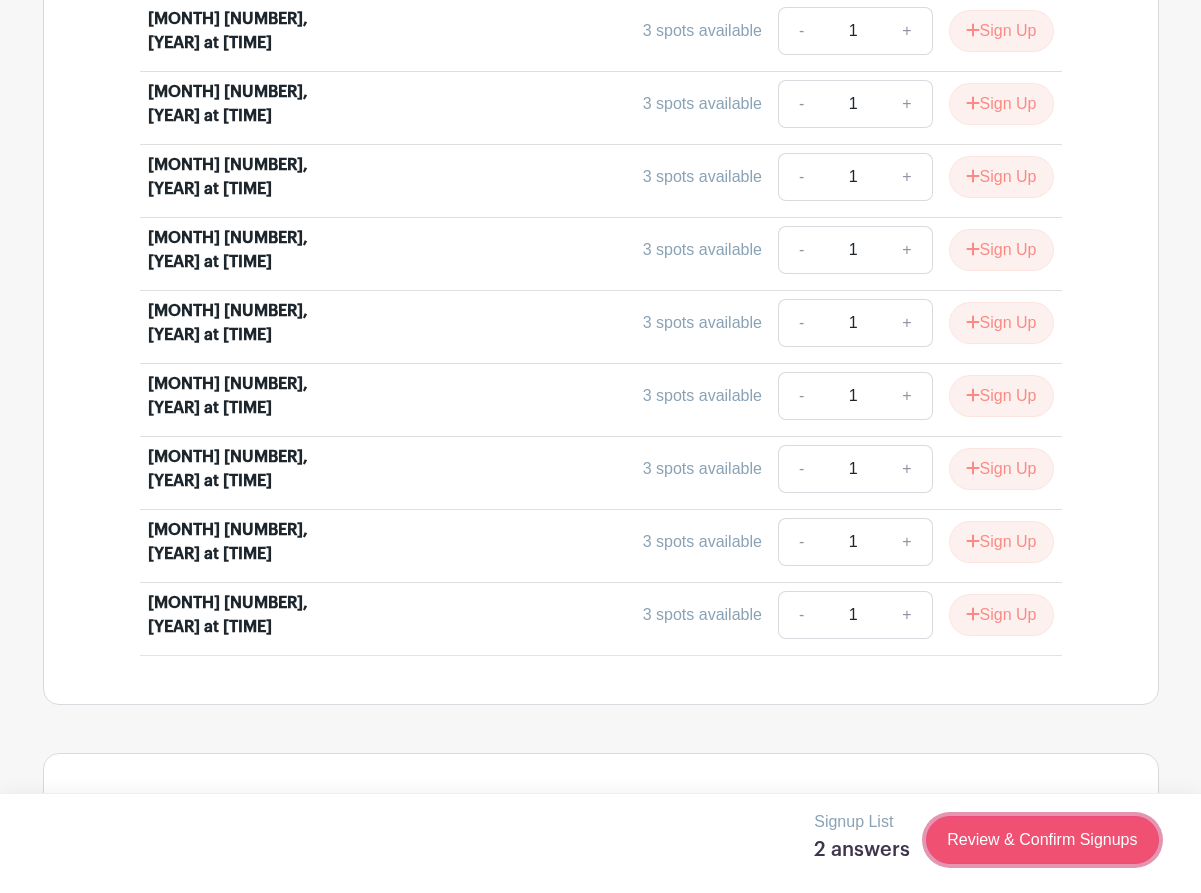 click on "Review & Confirm Signups" at bounding box center [1042, 840] 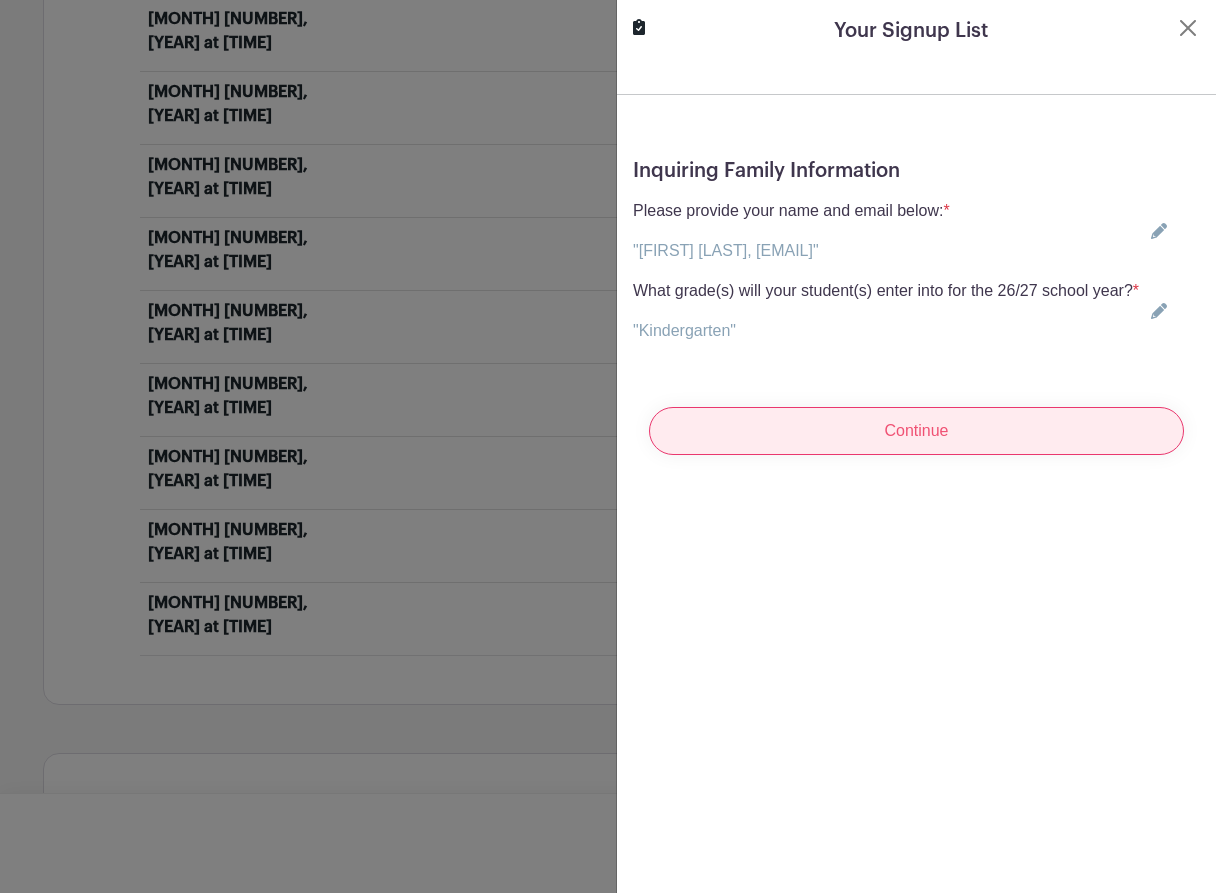 click on "Continue" at bounding box center (916, 431) 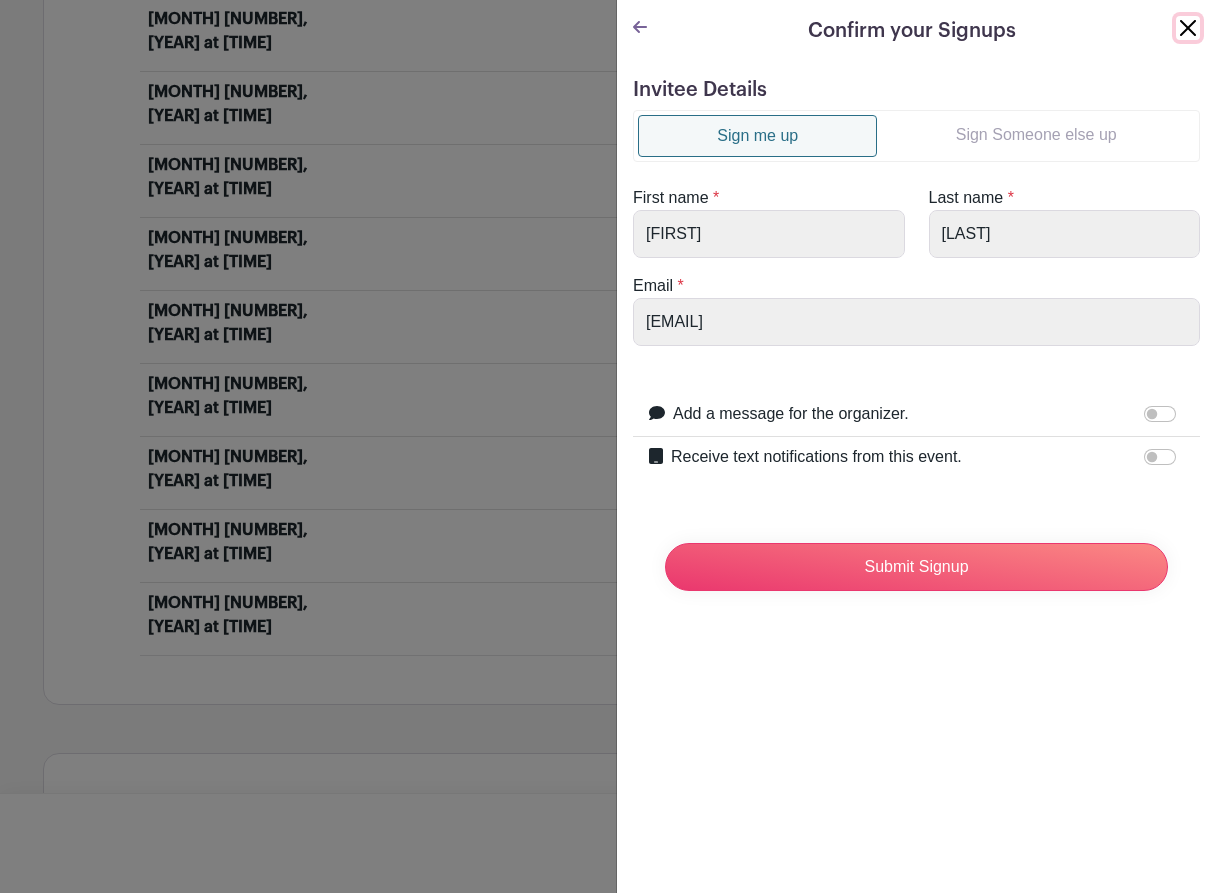 click at bounding box center [1188, 28] 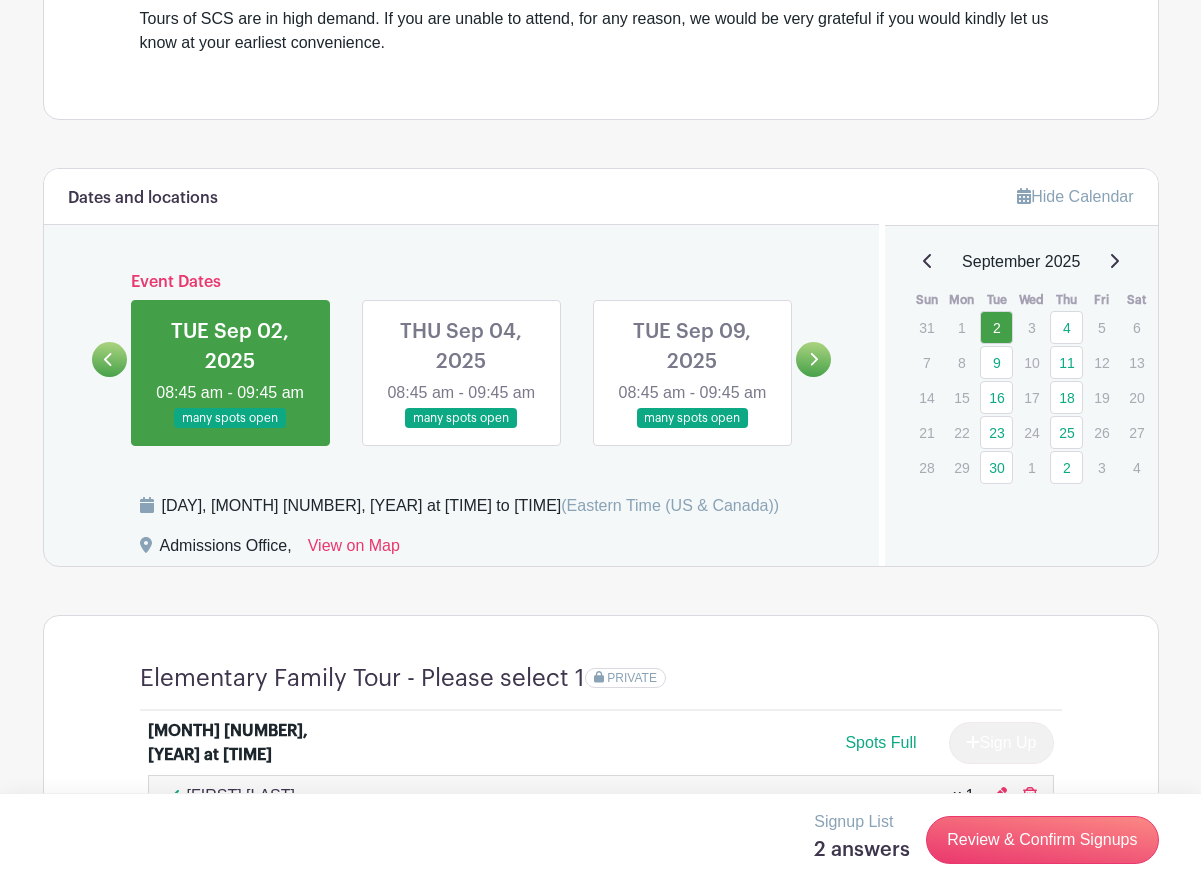 scroll, scrollTop: 881, scrollLeft: 0, axis: vertical 